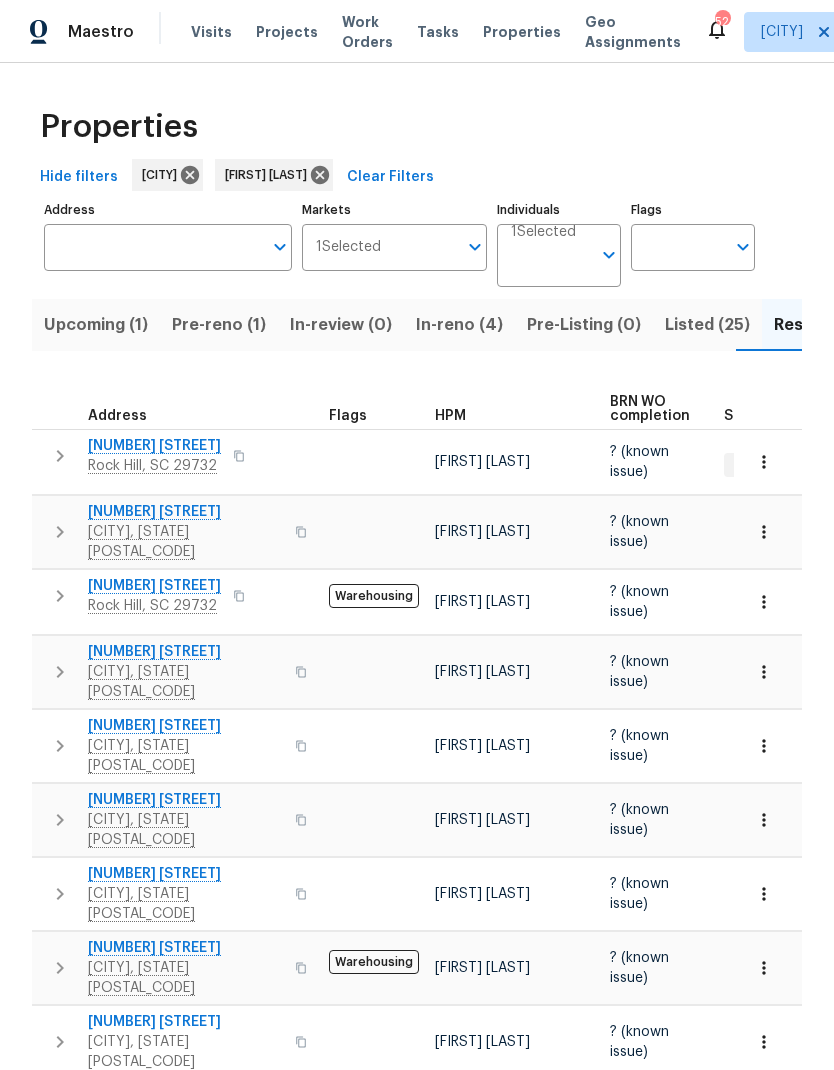 click on "[NUMBER] [STREET]" at bounding box center (185, 652) 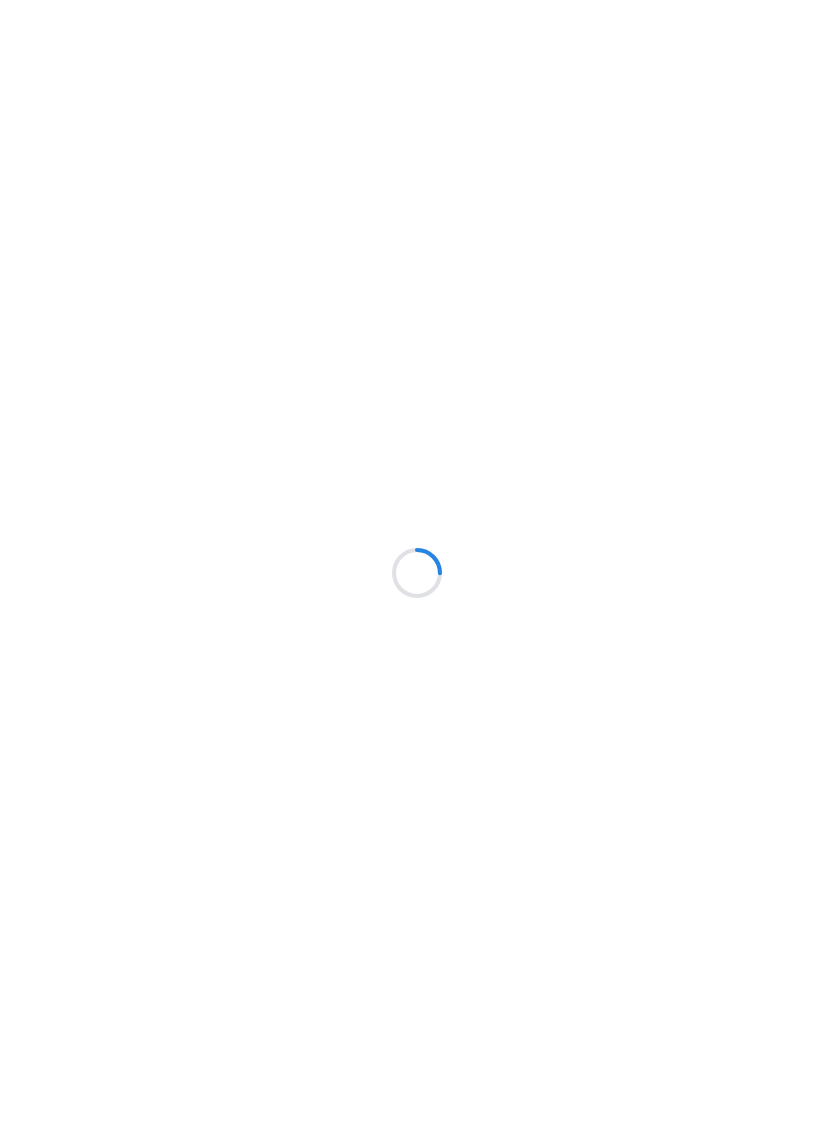scroll, scrollTop: 0, scrollLeft: 0, axis: both 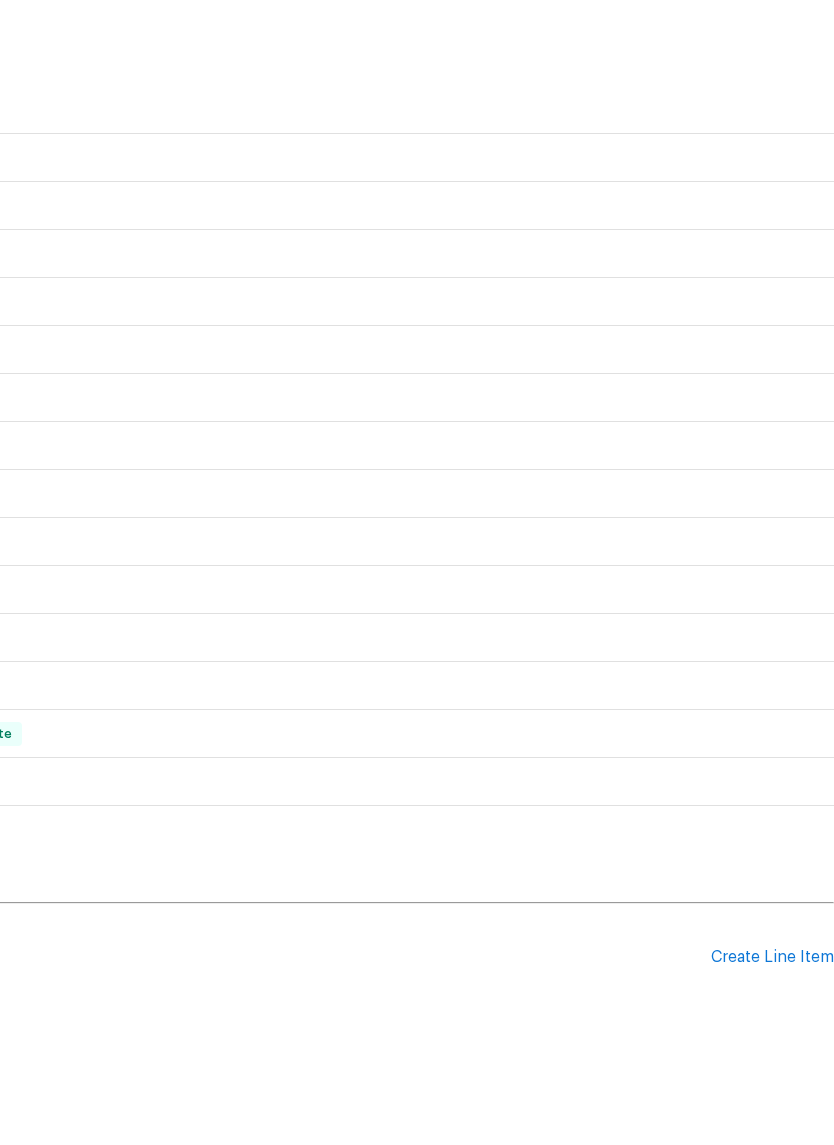 click on "Create Line Item" at bounding box center (772, 1032) 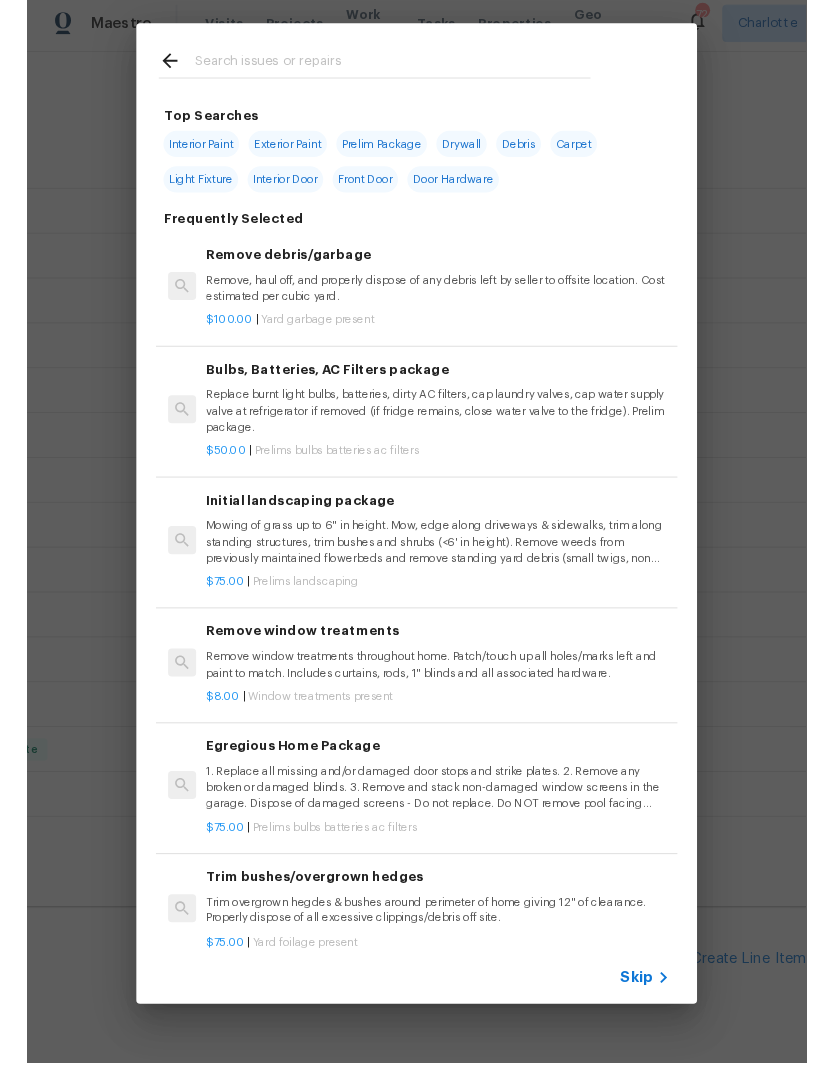 scroll, scrollTop: 31, scrollLeft: 0, axis: vertical 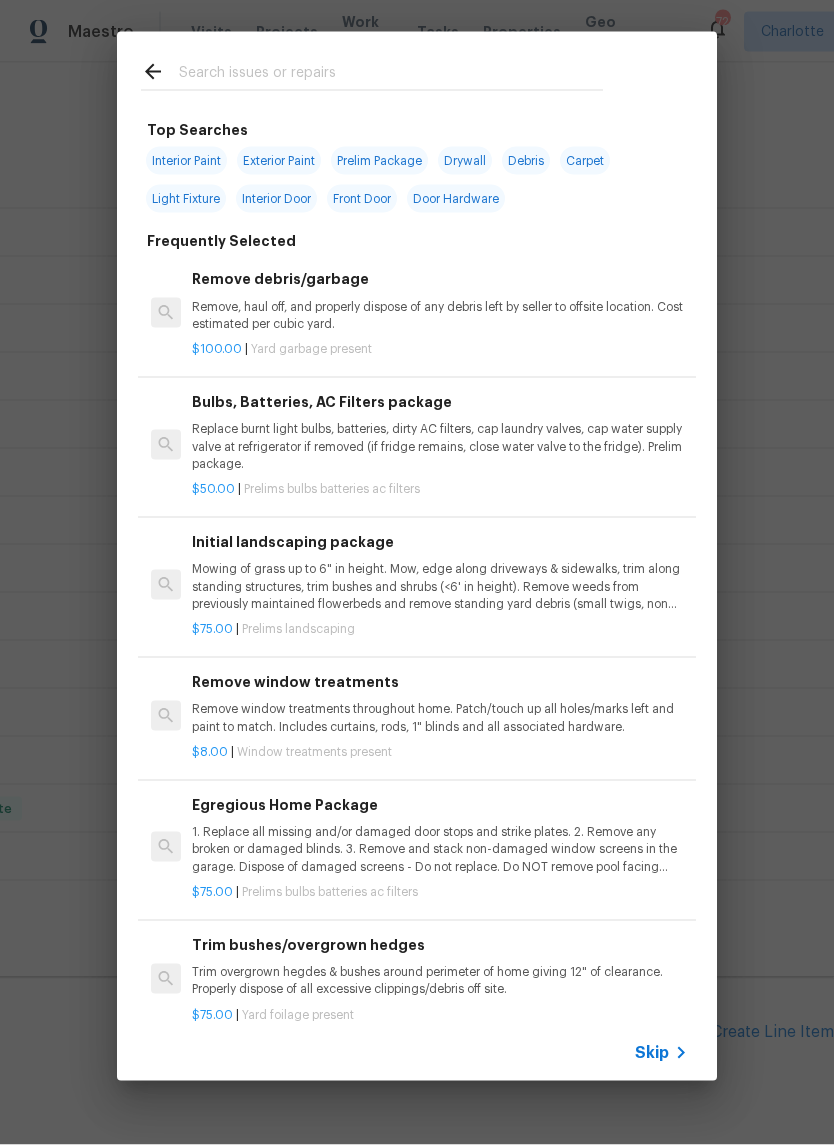 click at bounding box center [391, 75] 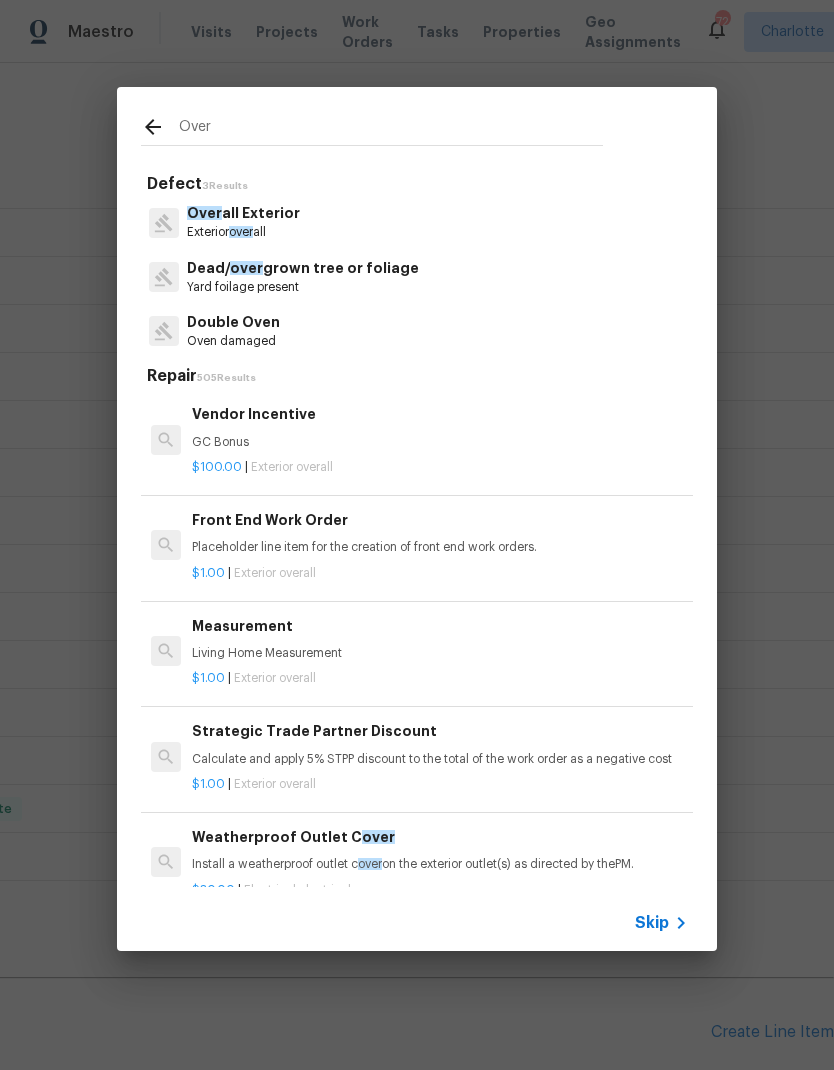 type on "Over" 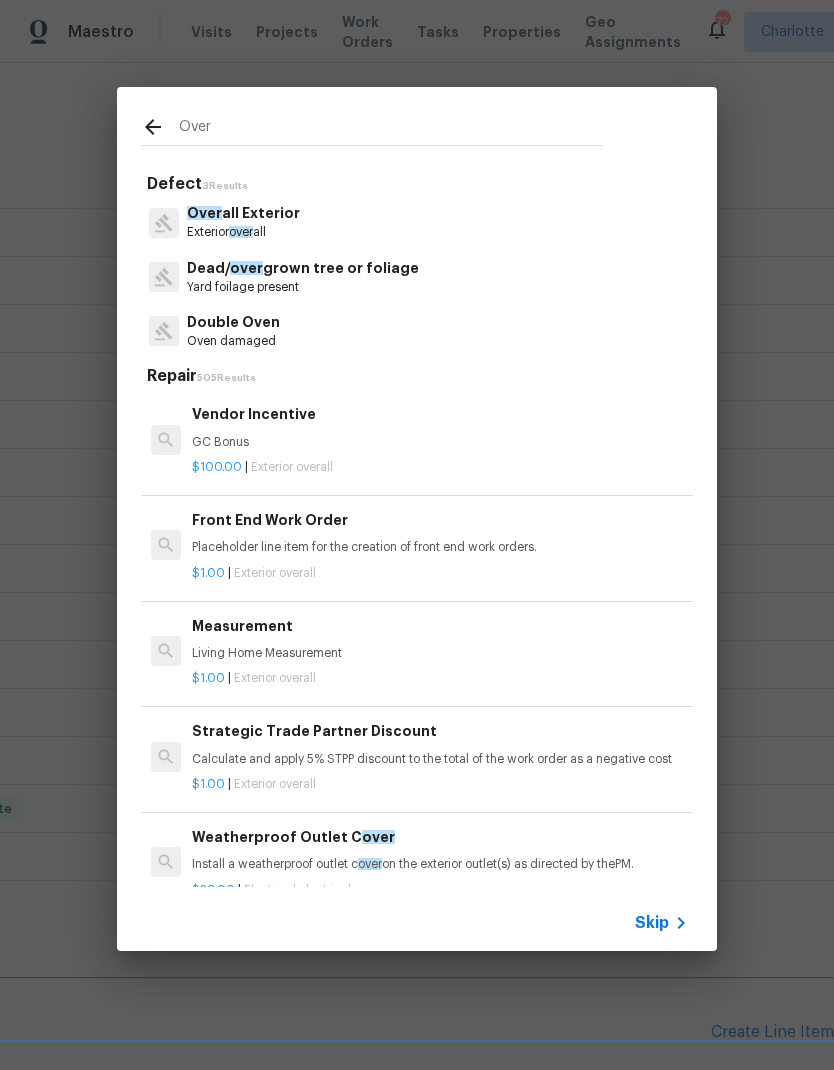 click on "Over all Exterior Exterior  over all" at bounding box center [417, 222] 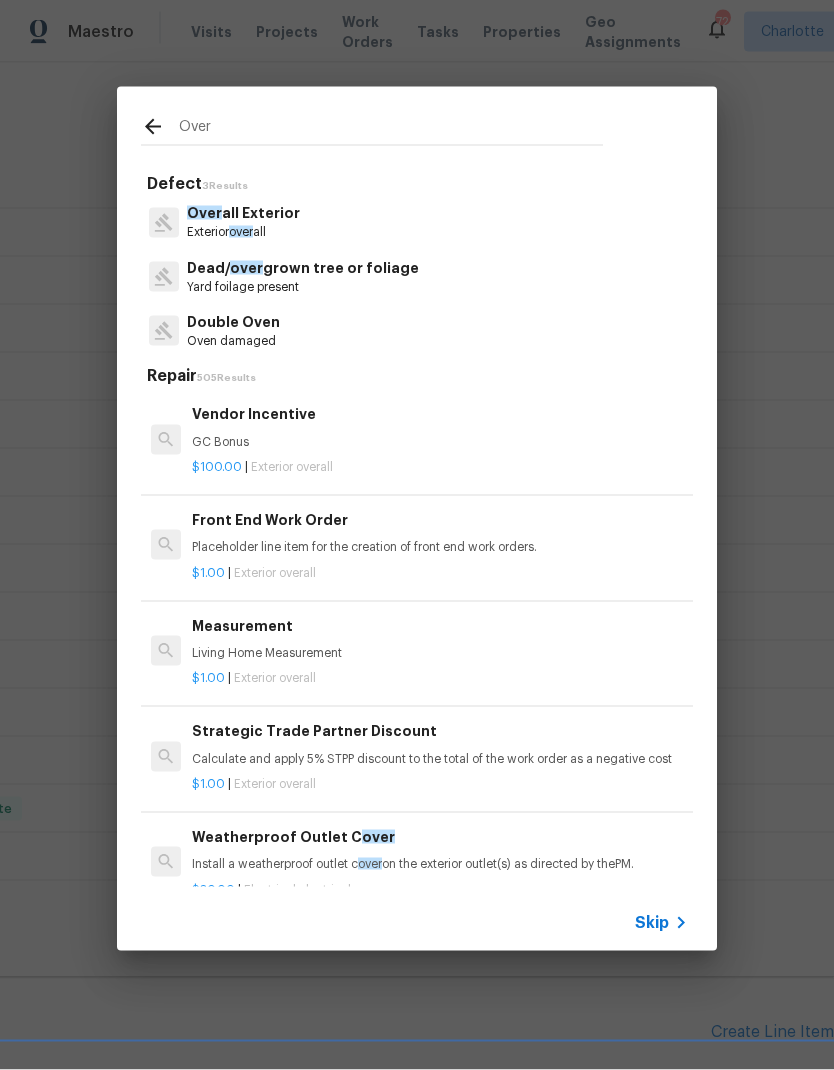 click on "Over all Exterior" at bounding box center [243, 213] 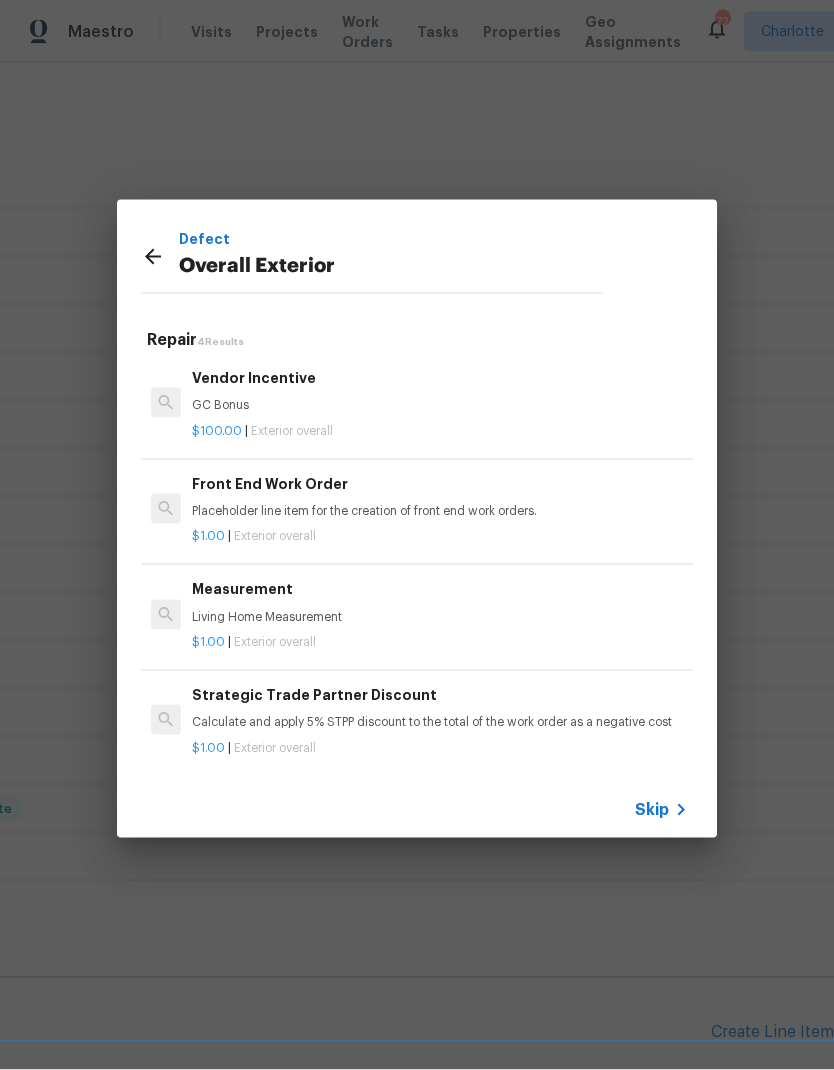 scroll, scrollTop: 32, scrollLeft: 0, axis: vertical 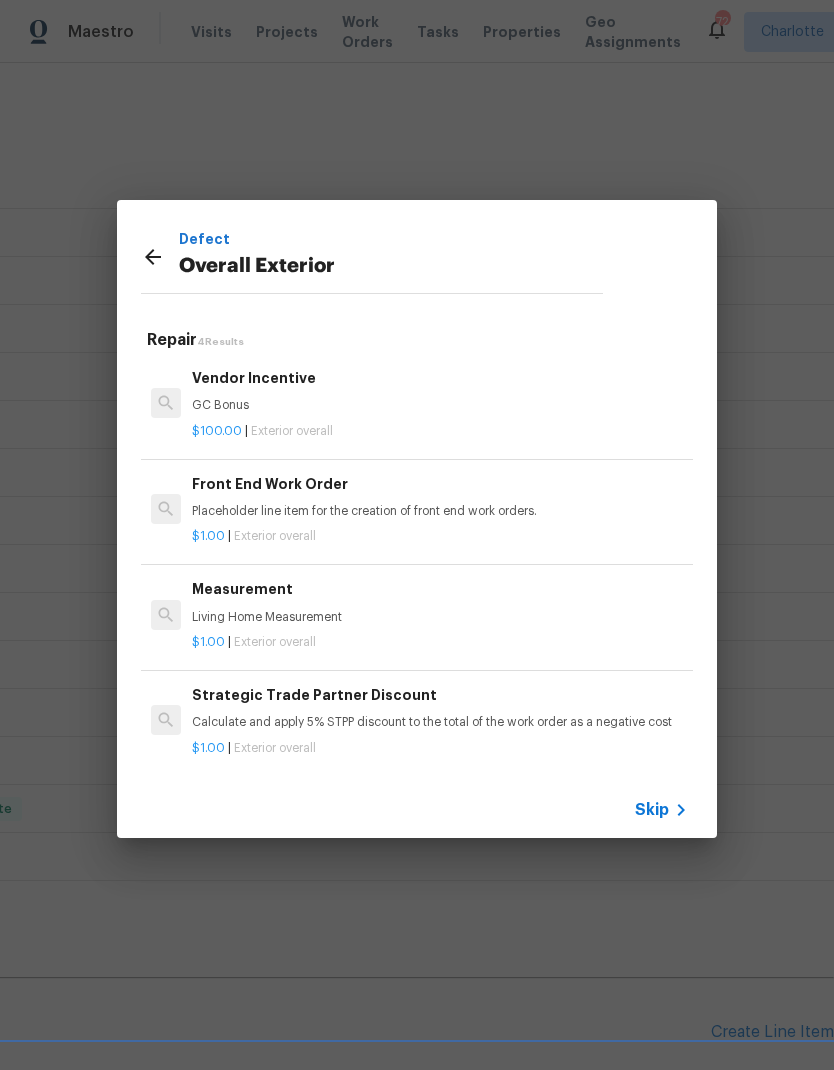 click on "GC Bonus" at bounding box center (440, 405) 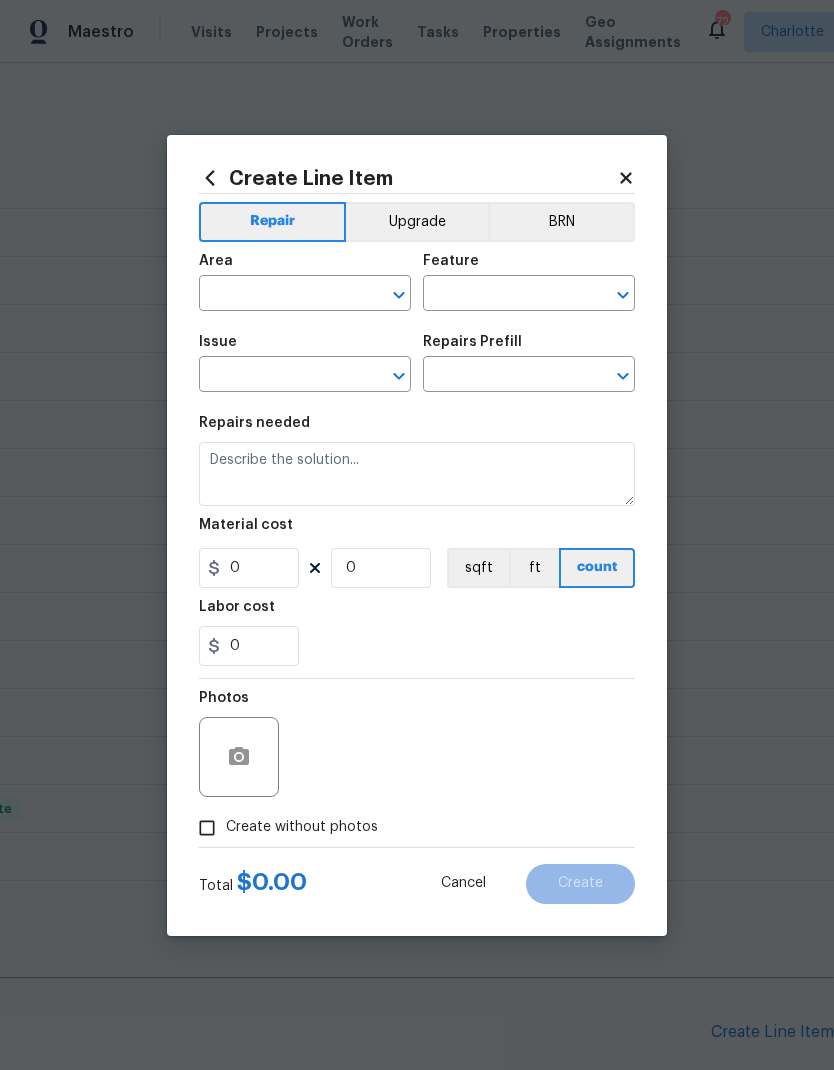 type on "Overall Exterior" 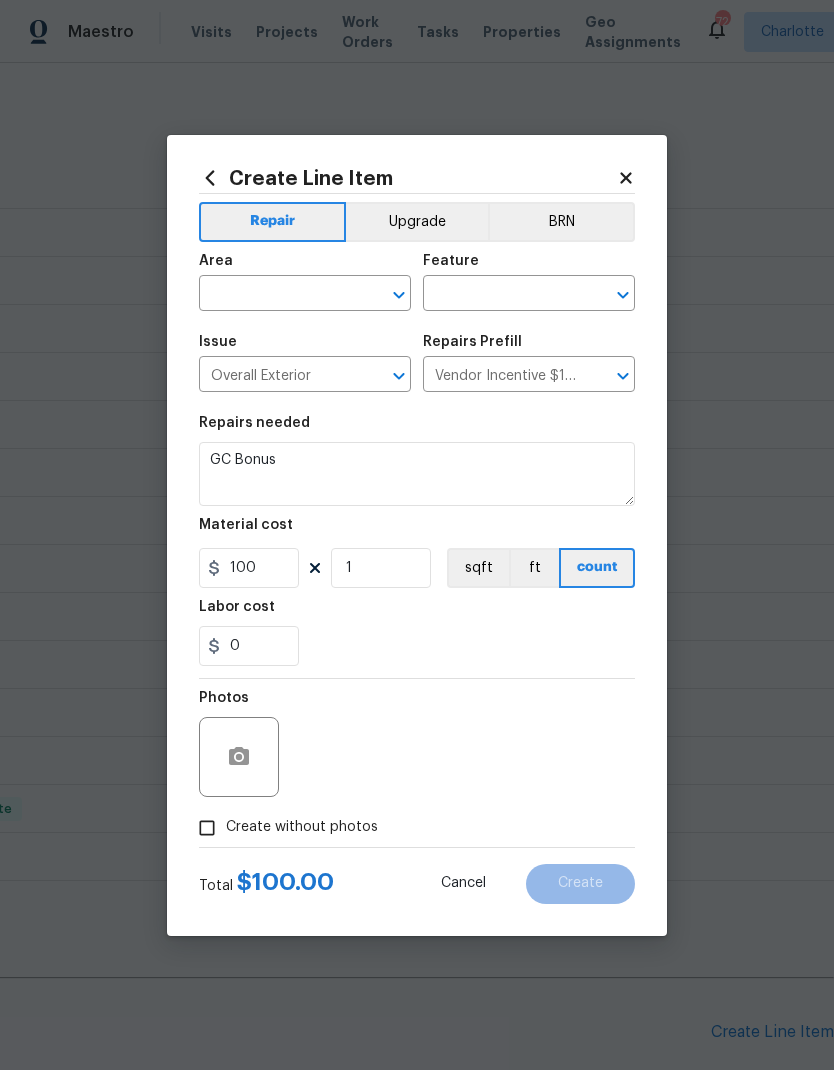 click at bounding box center (277, 295) 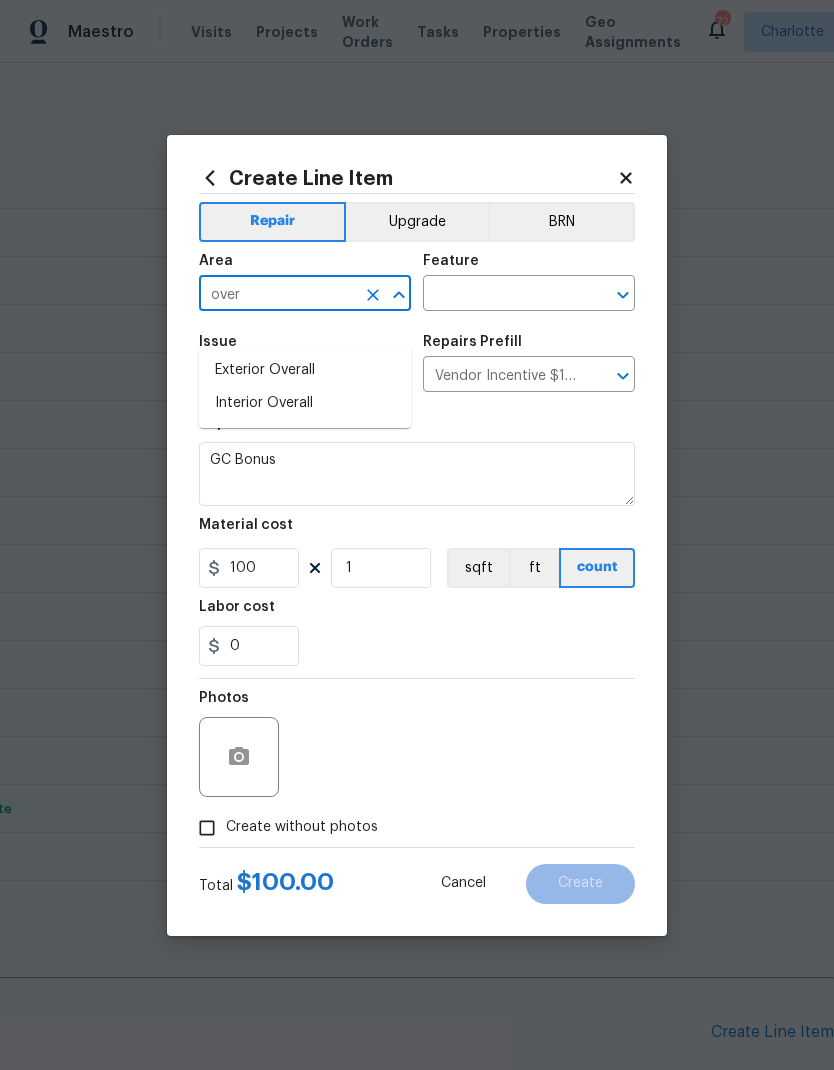 click on "Exterior Overall" at bounding box center [305, 370] 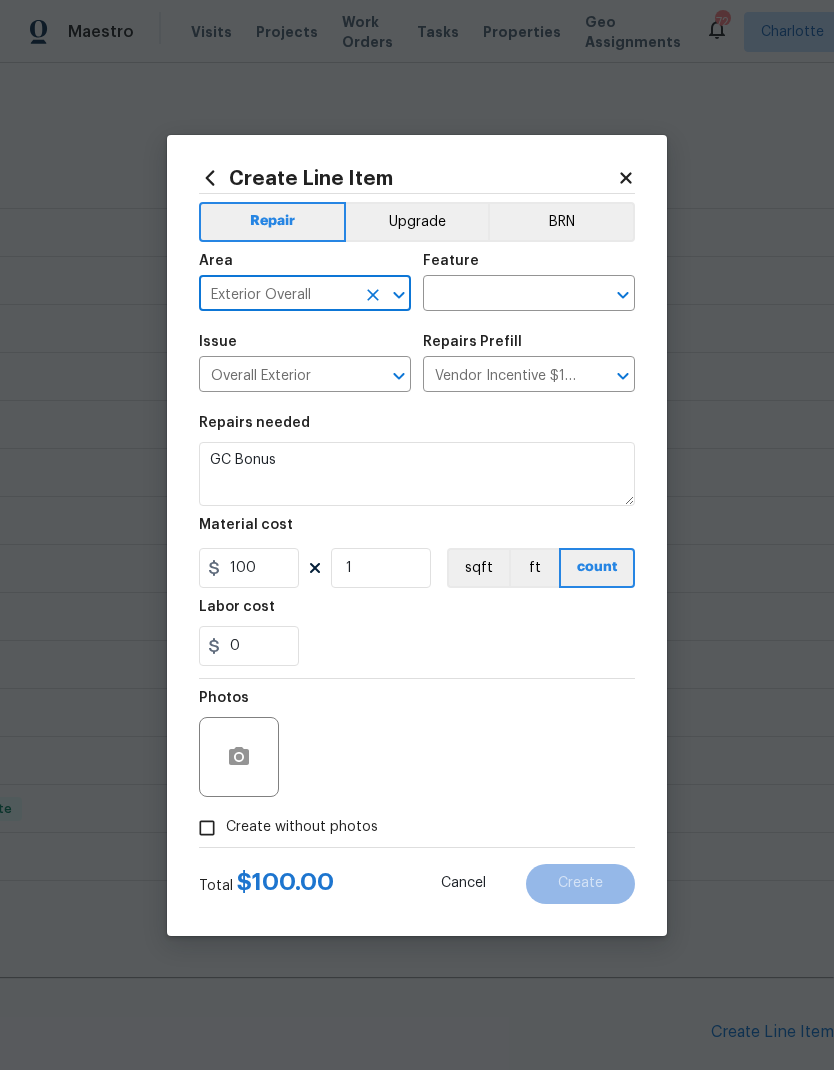 click on "Vendor Incentive $100.00" at bounding box center [501, 376] 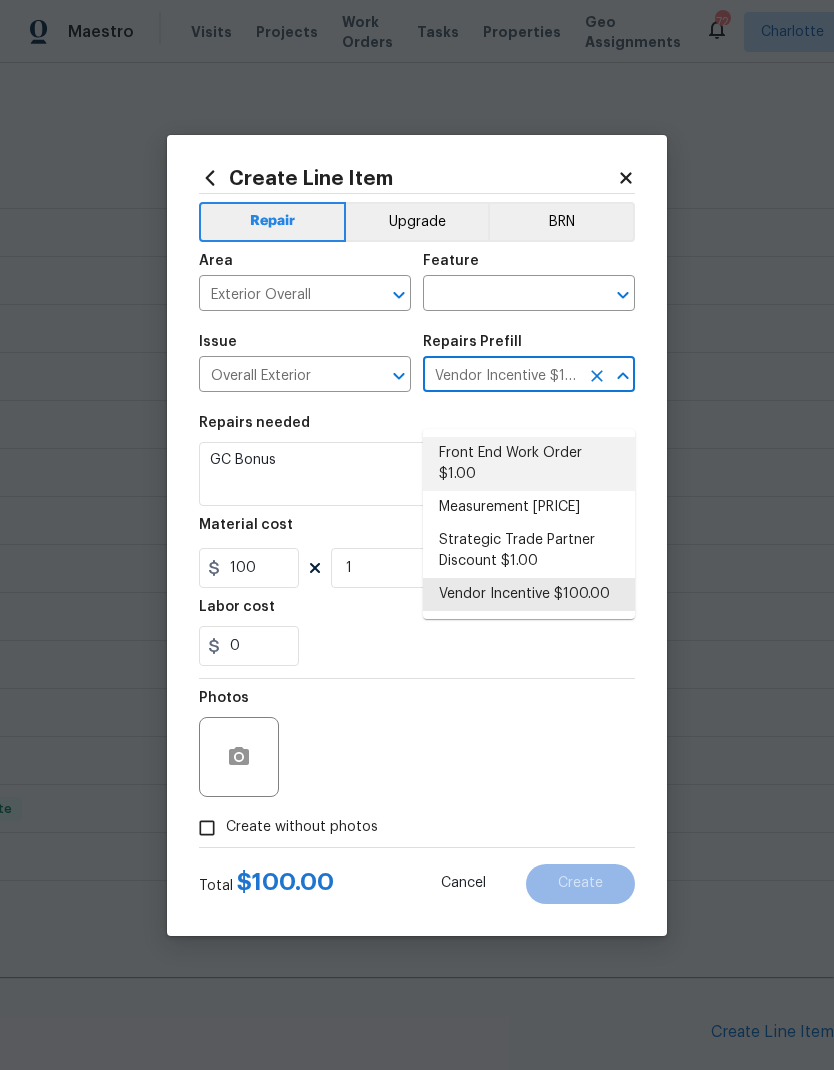 click on "Front End Work Order $1.00" at bounding box center (529, 464) 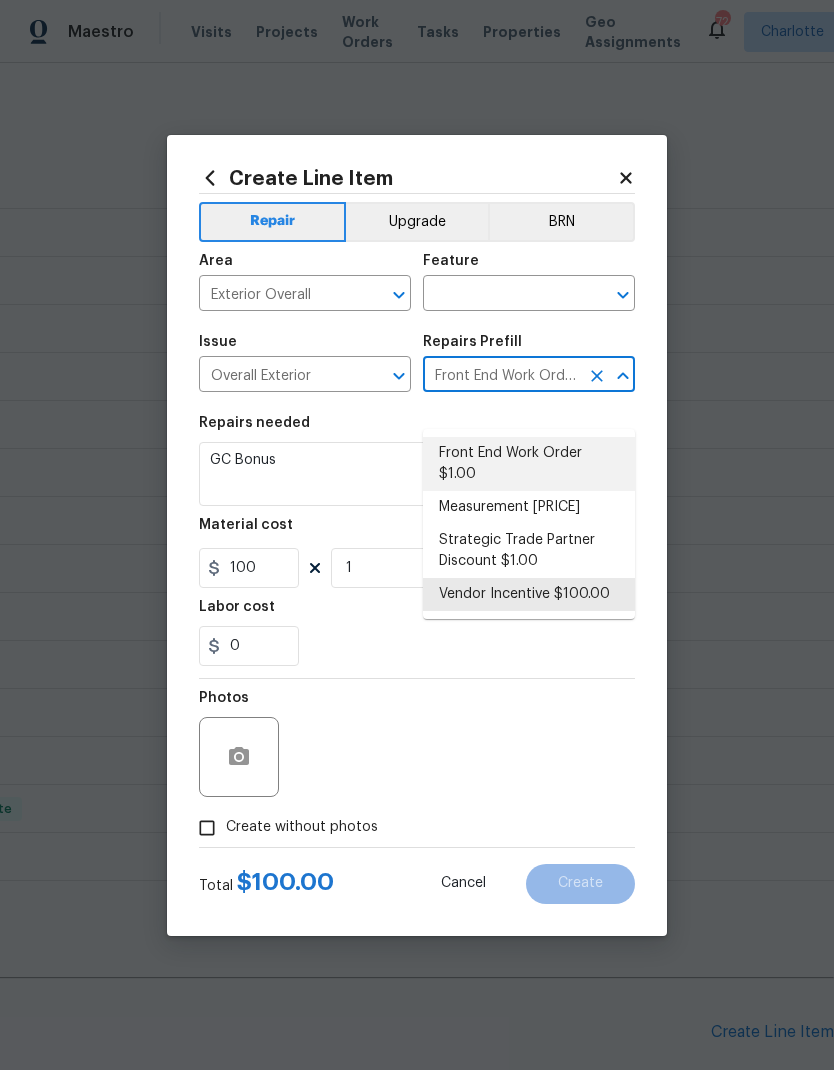 type on "Placeholder line item for the creation of front end work orders." 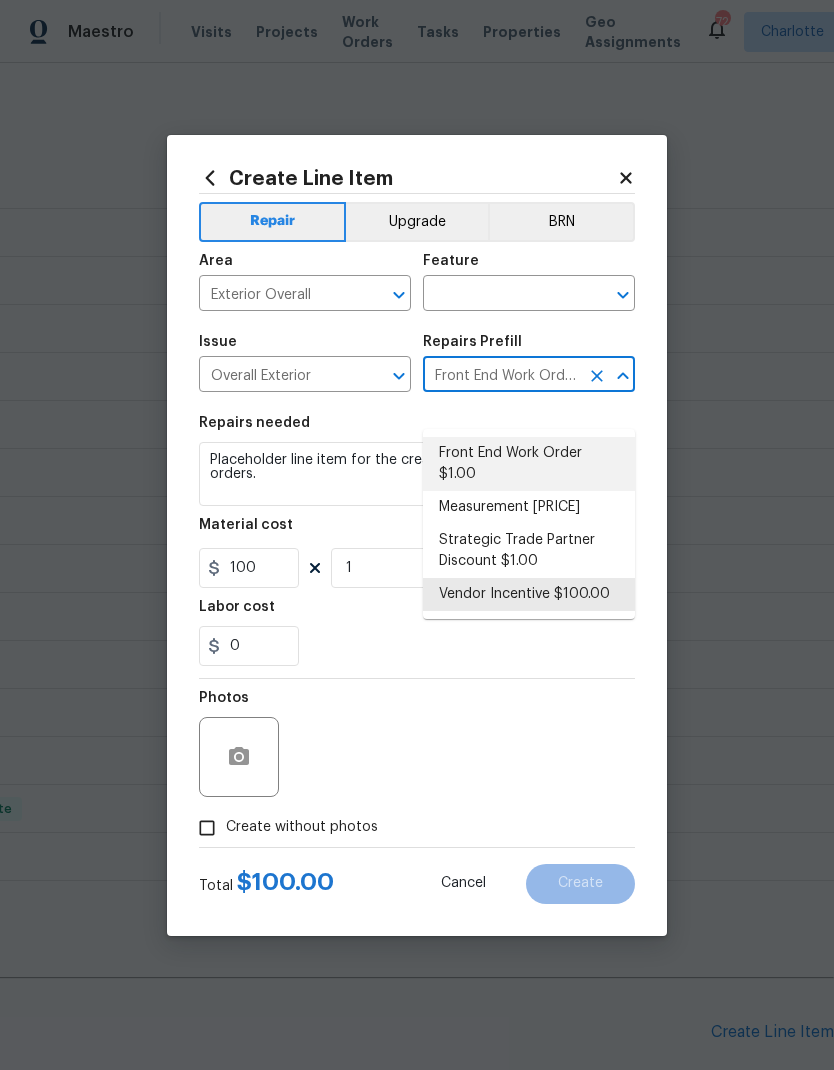 type on "1" 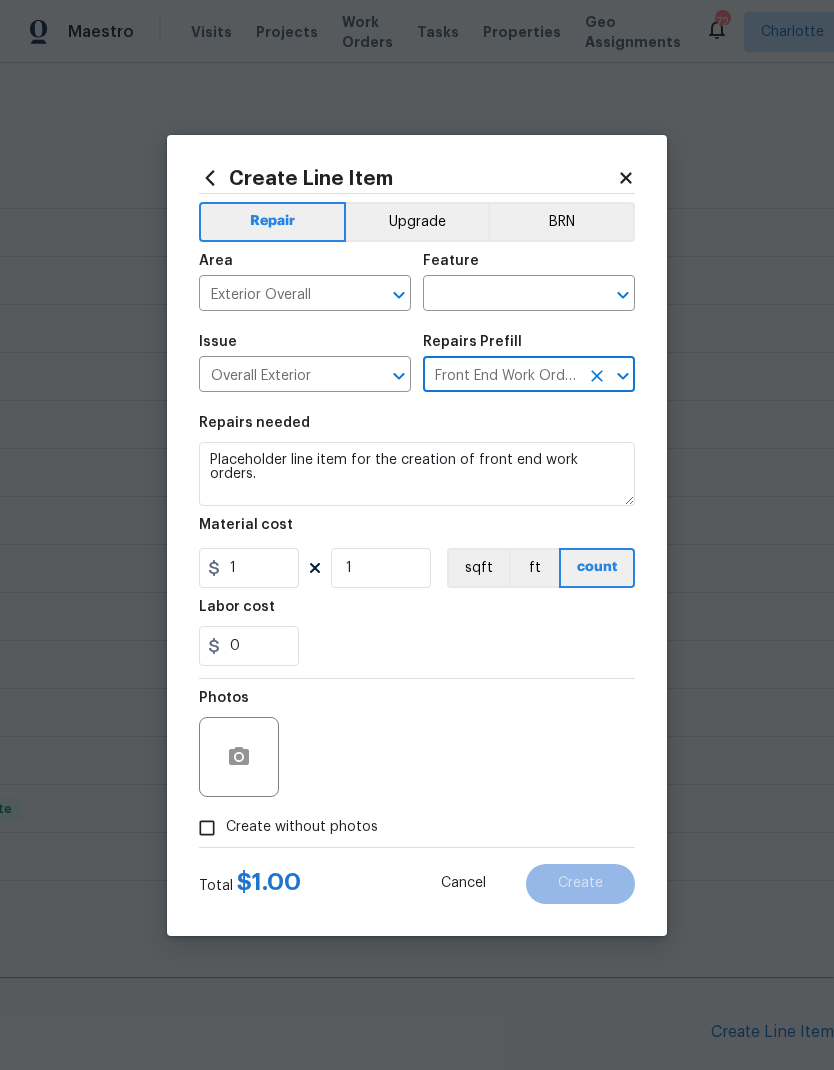 click at bounding box center [501, 295] 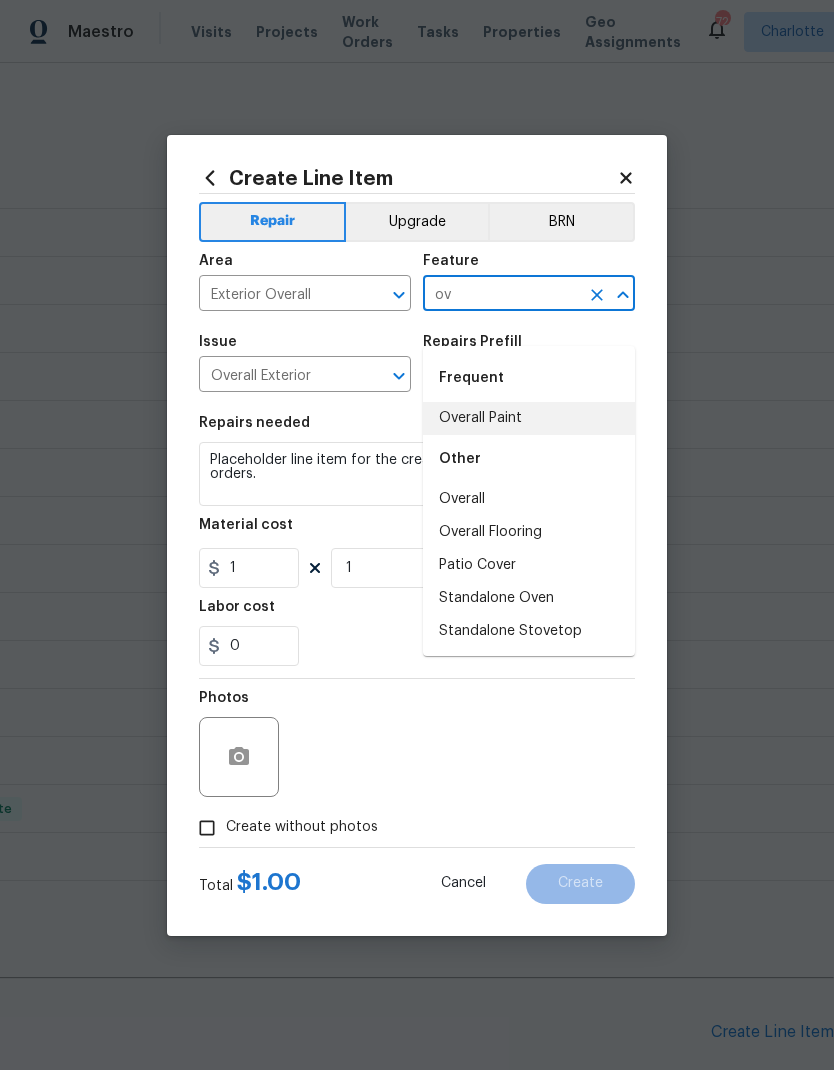 click on "Overall Paint" at bounding box center [529, 418] 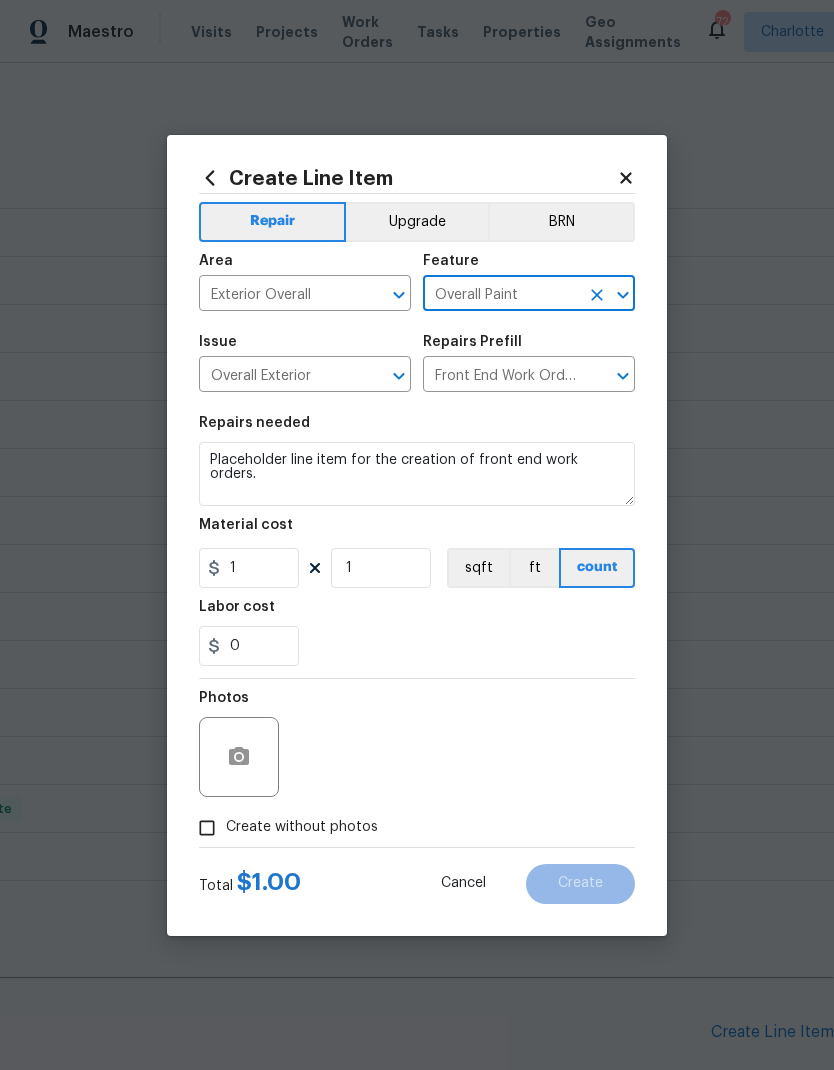 click at bounding box center [597, 295] 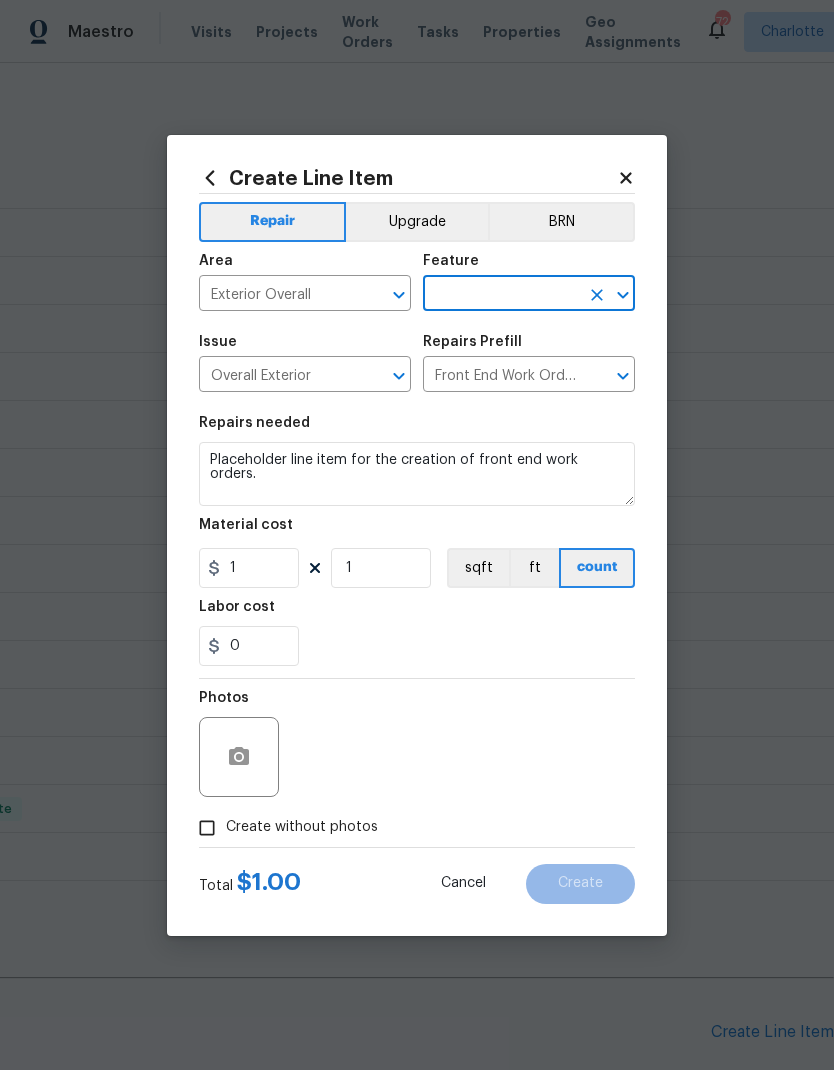 click at bounding box center (501, 295) 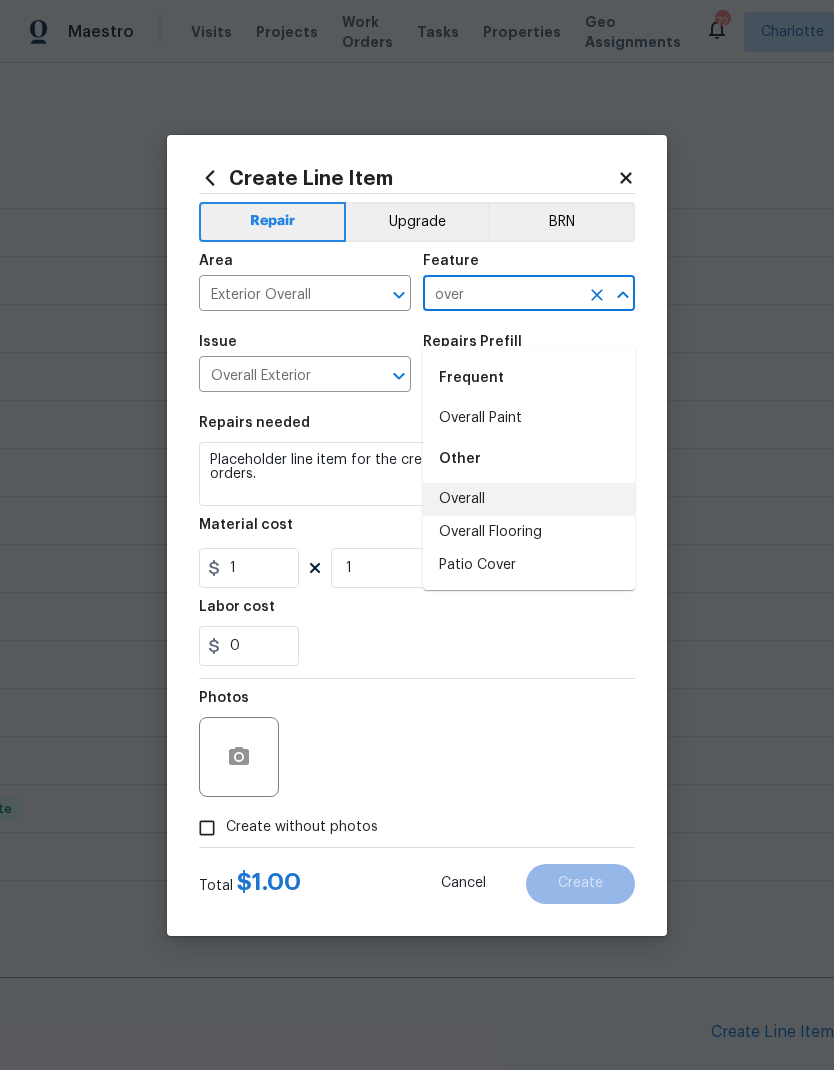 click on "Overall" at bounding box center [529, 499] 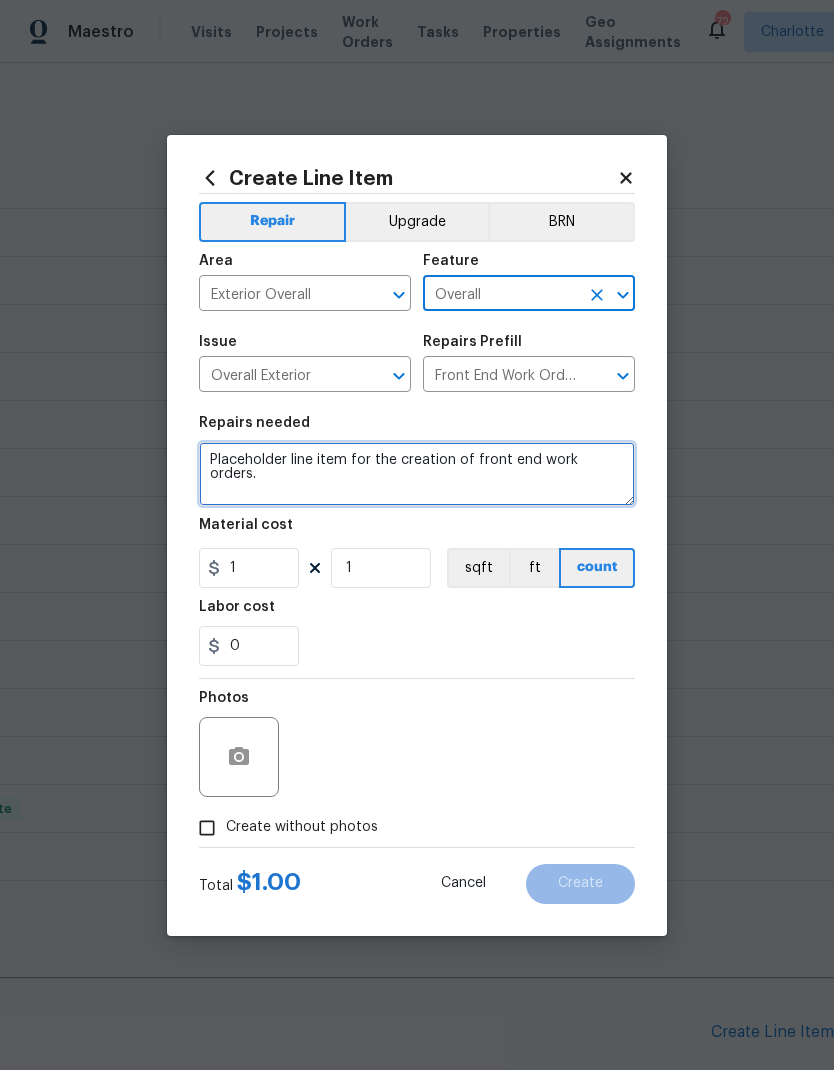 click on "Placeholder line item for the creation of front end work orders." at bounding box center (417, 474) 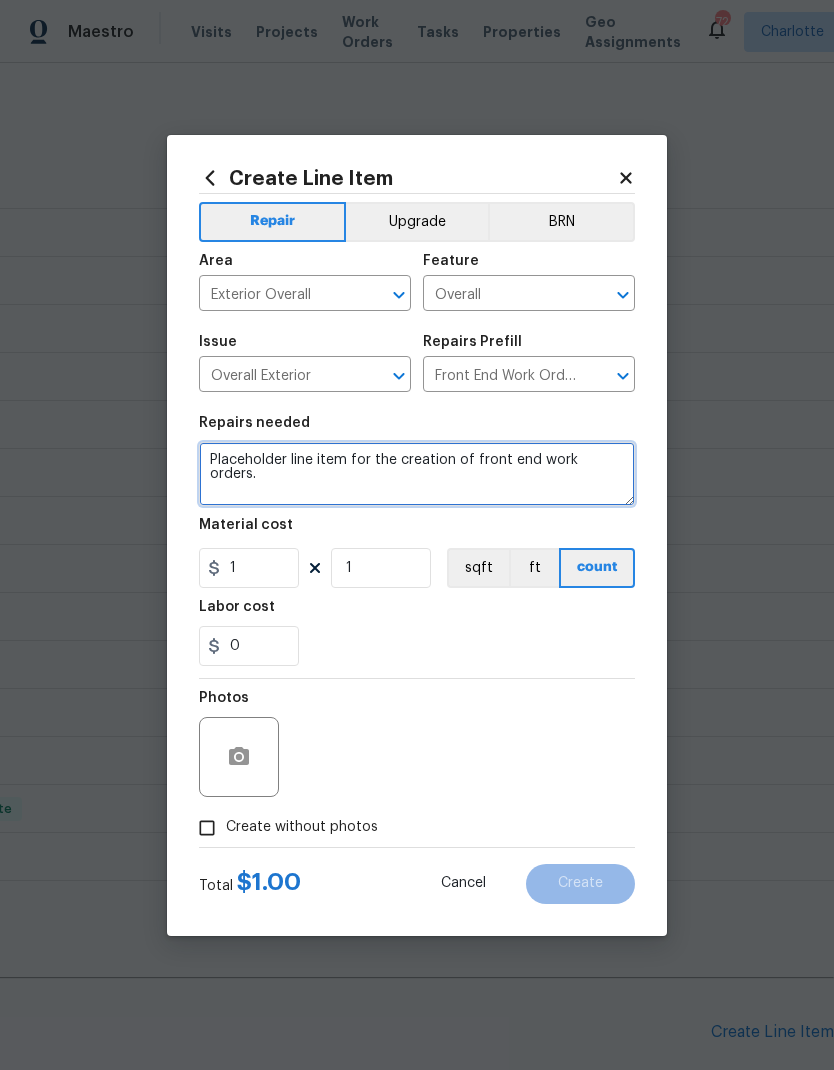 click on "Placeholder line item for the creation of front end work orders." at bounding box center [417, 474] 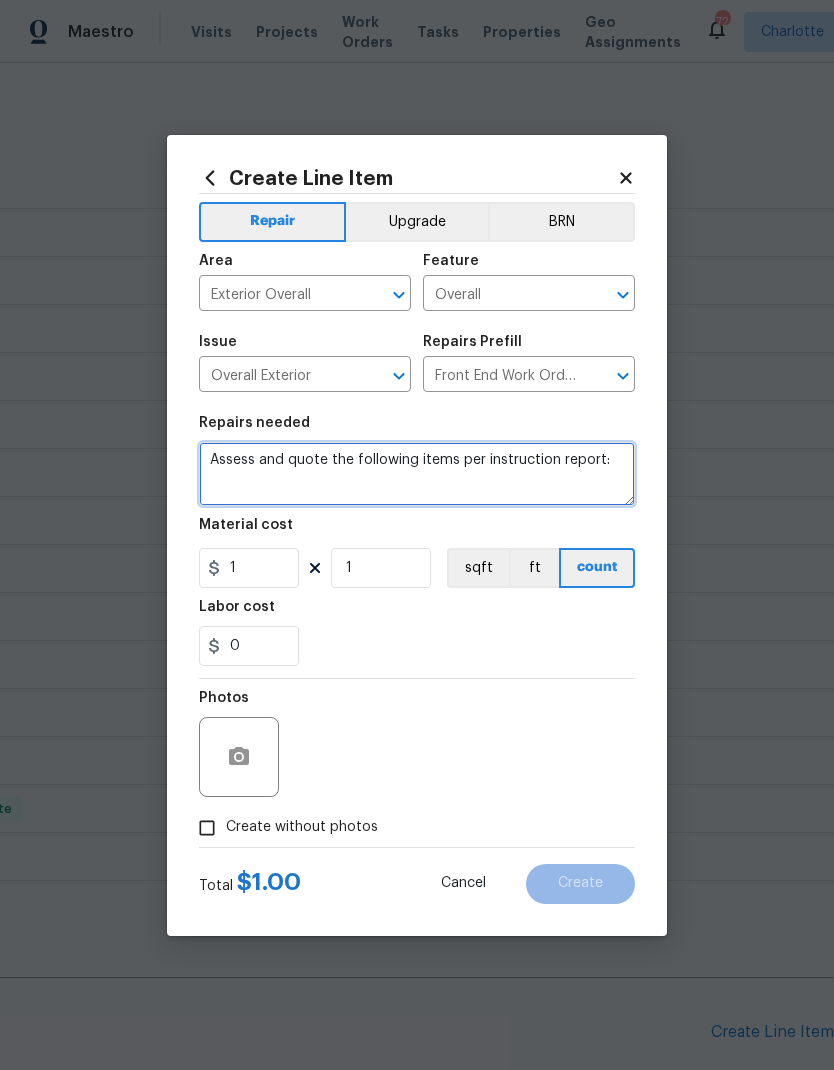 scroll, scrollTop: 0, scrollLeft: 0, axis: both 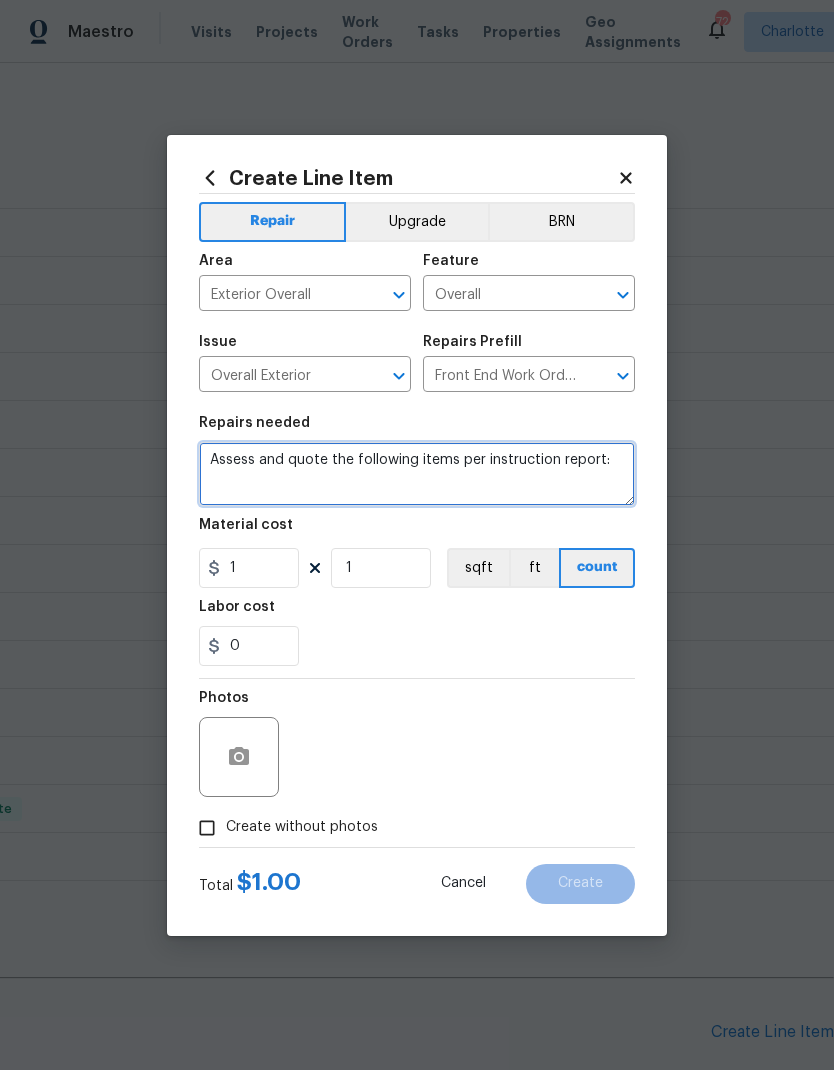 paste on "[DATE]" 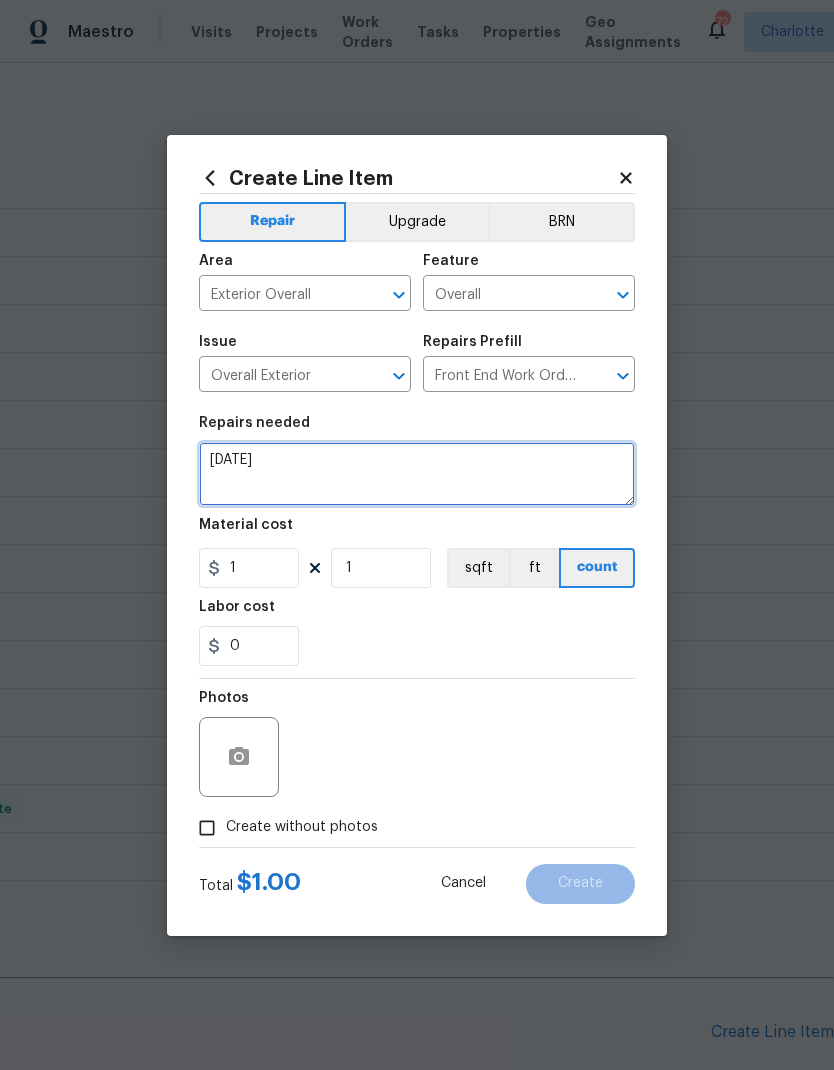 scroll, scrollTop: 29, scrollLeft: 0, axis: vertical 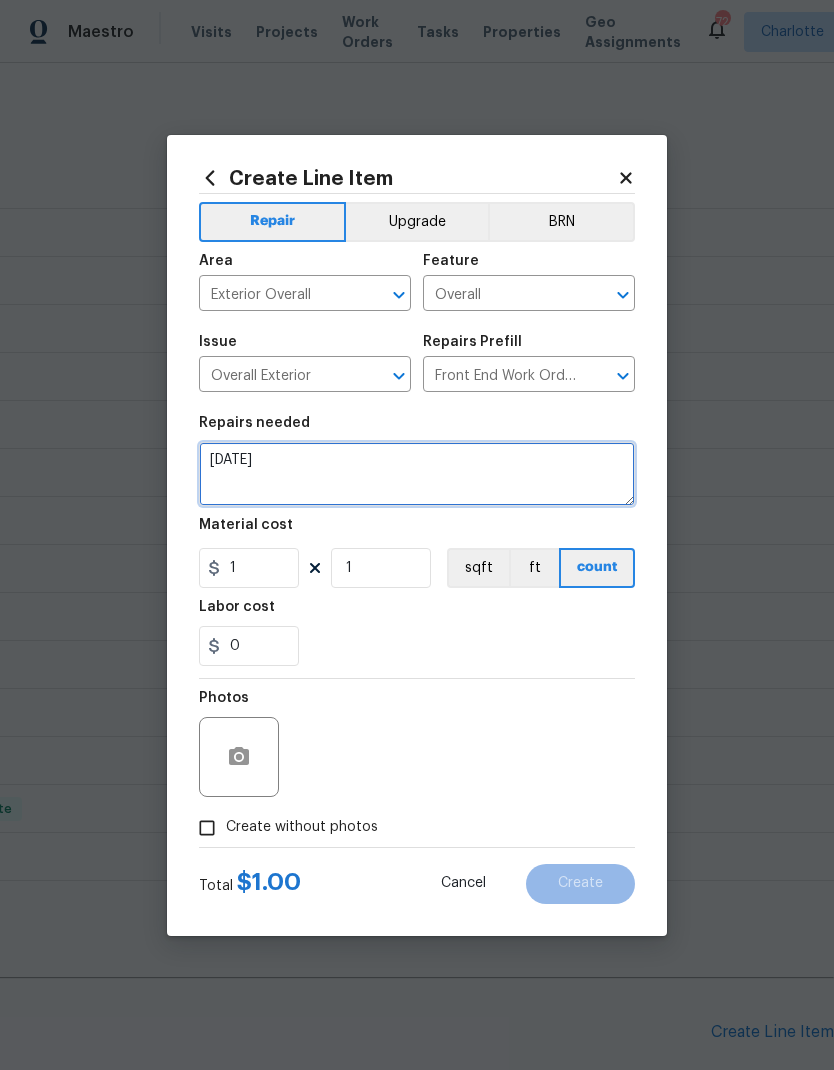 click on "[DATE]" at bounding box center [417, 474] 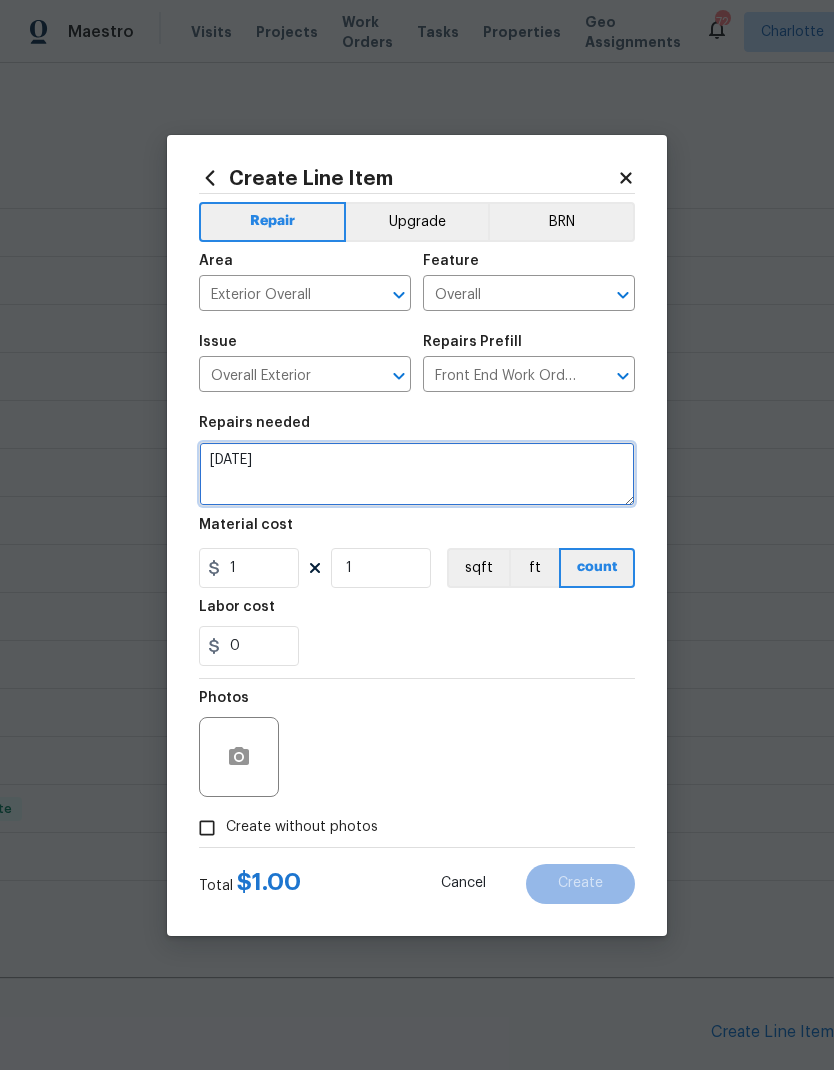 scroll, scrollTop: 93, scrollLeft: 0, axis: vertical 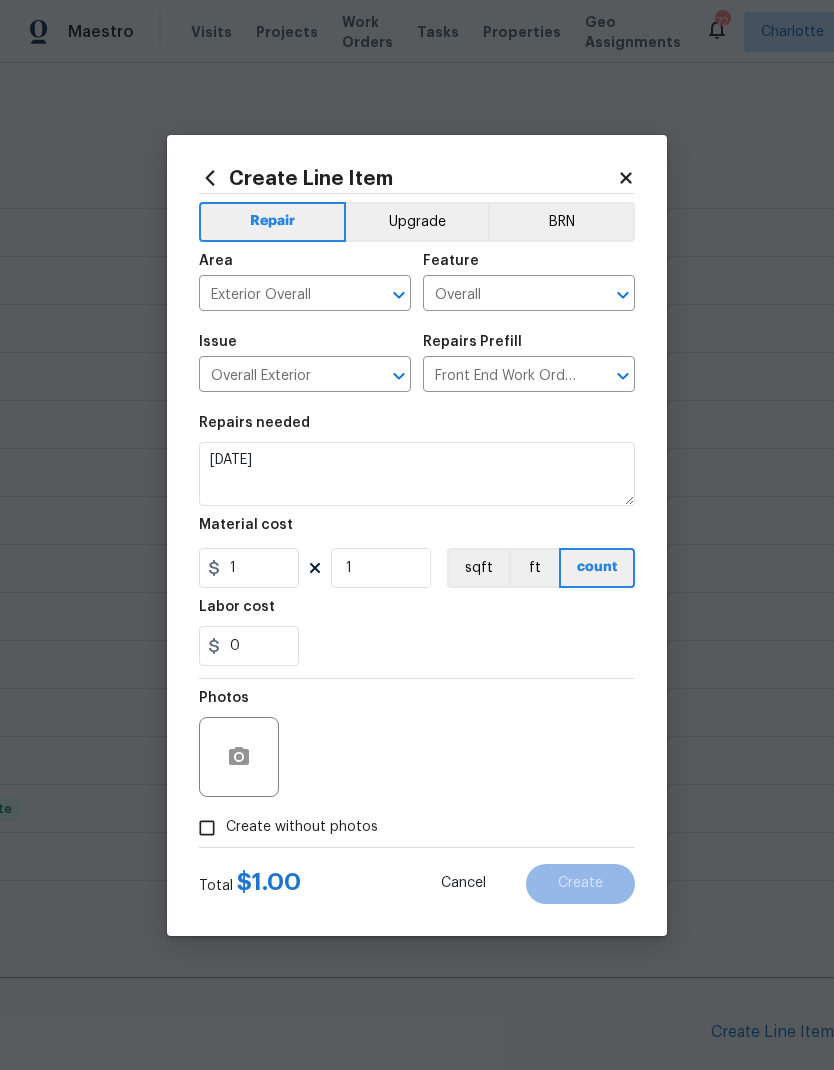 click on "0" at bounding box center [417, 646] 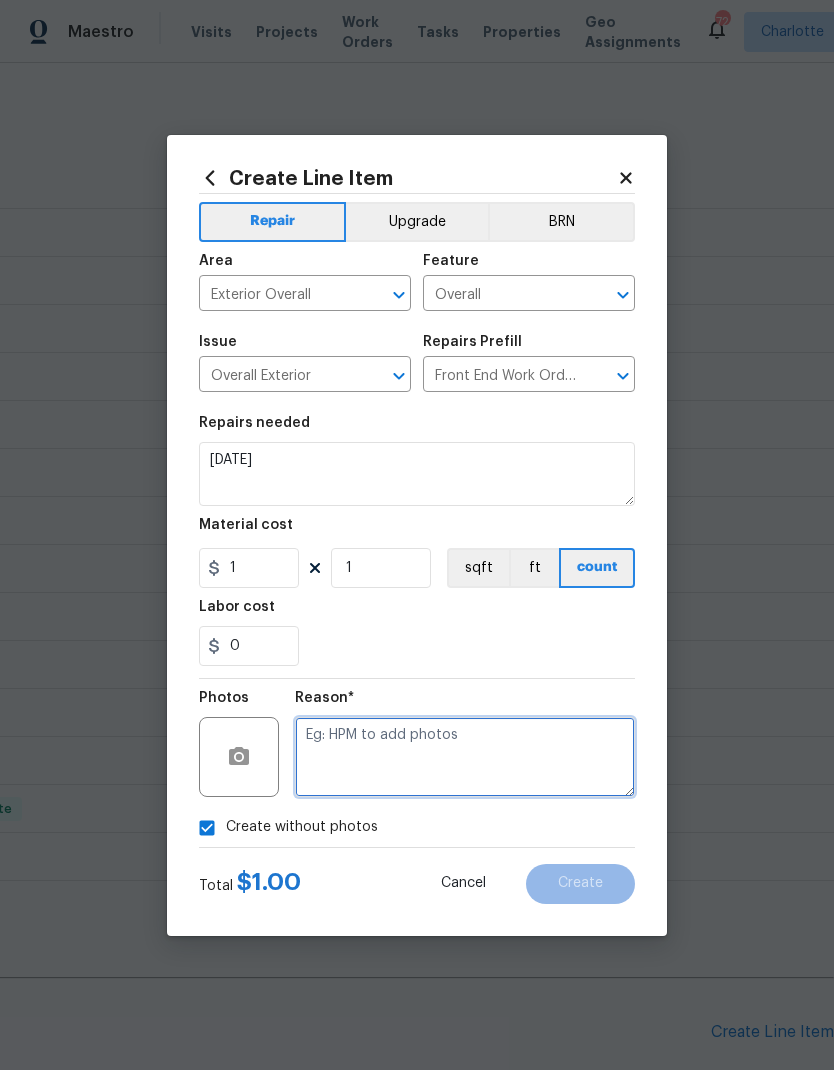 click at bounding box center [465, 757] 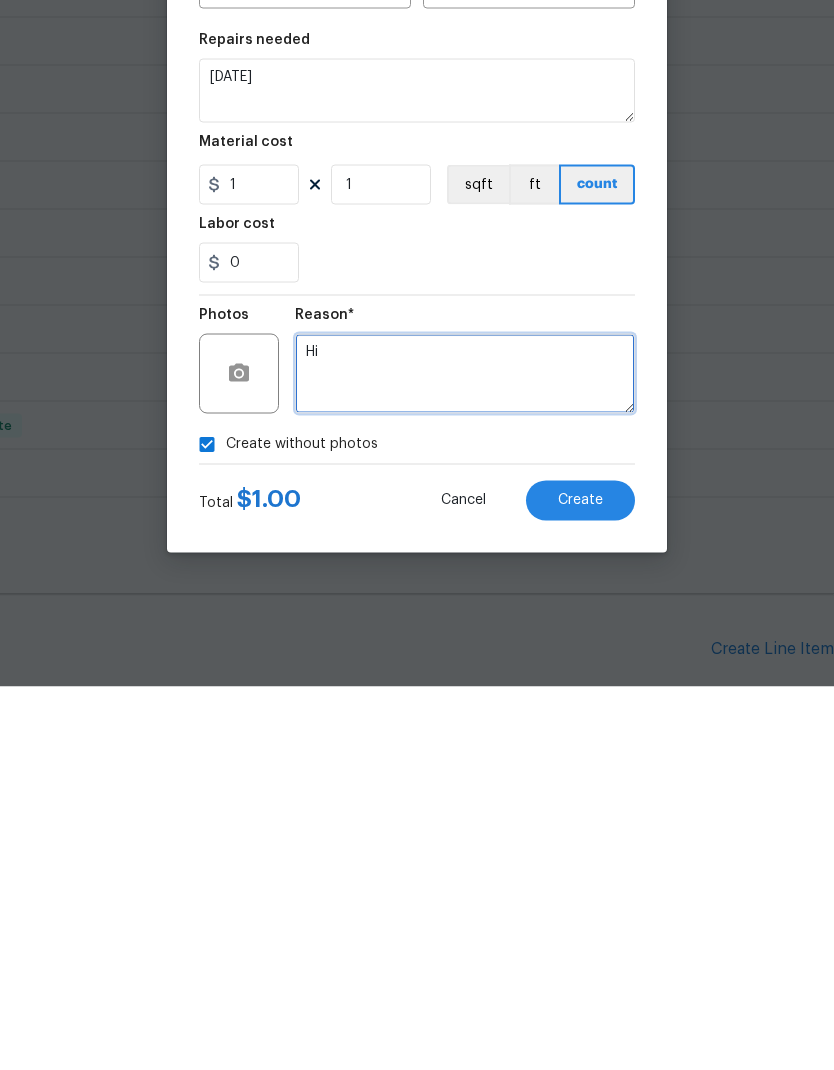 type on "H" 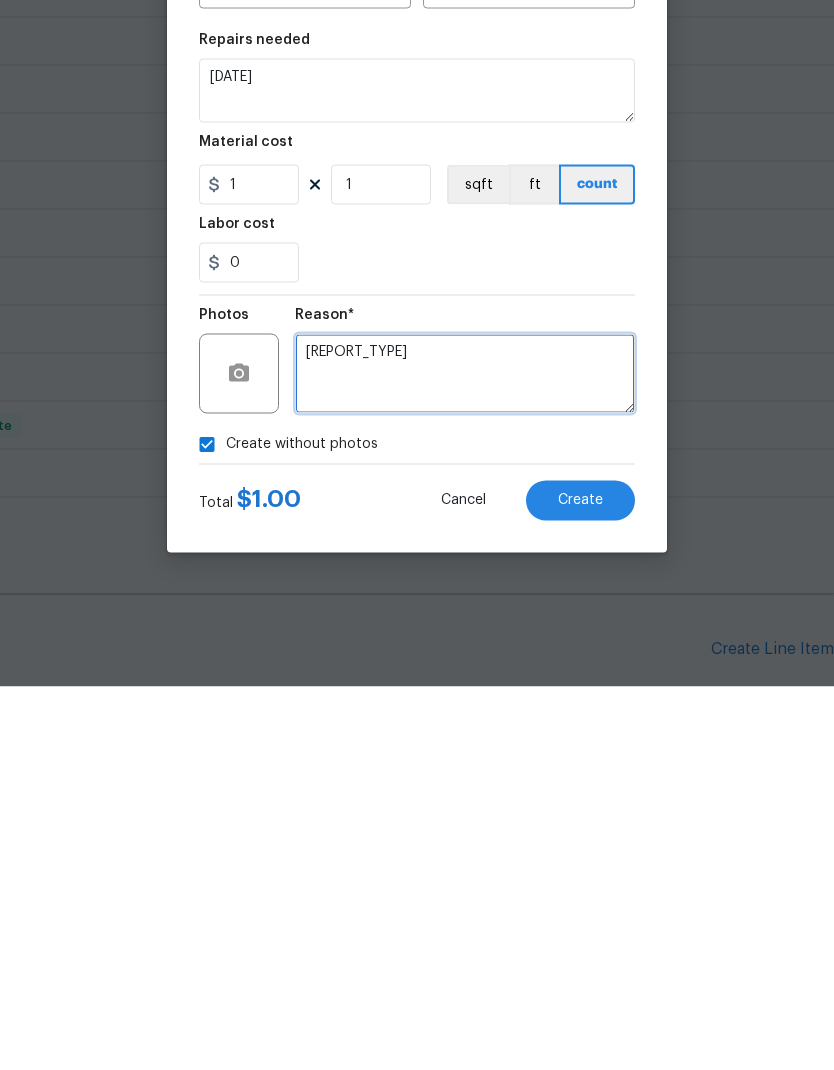 type on "[REPORT_TYPE]" 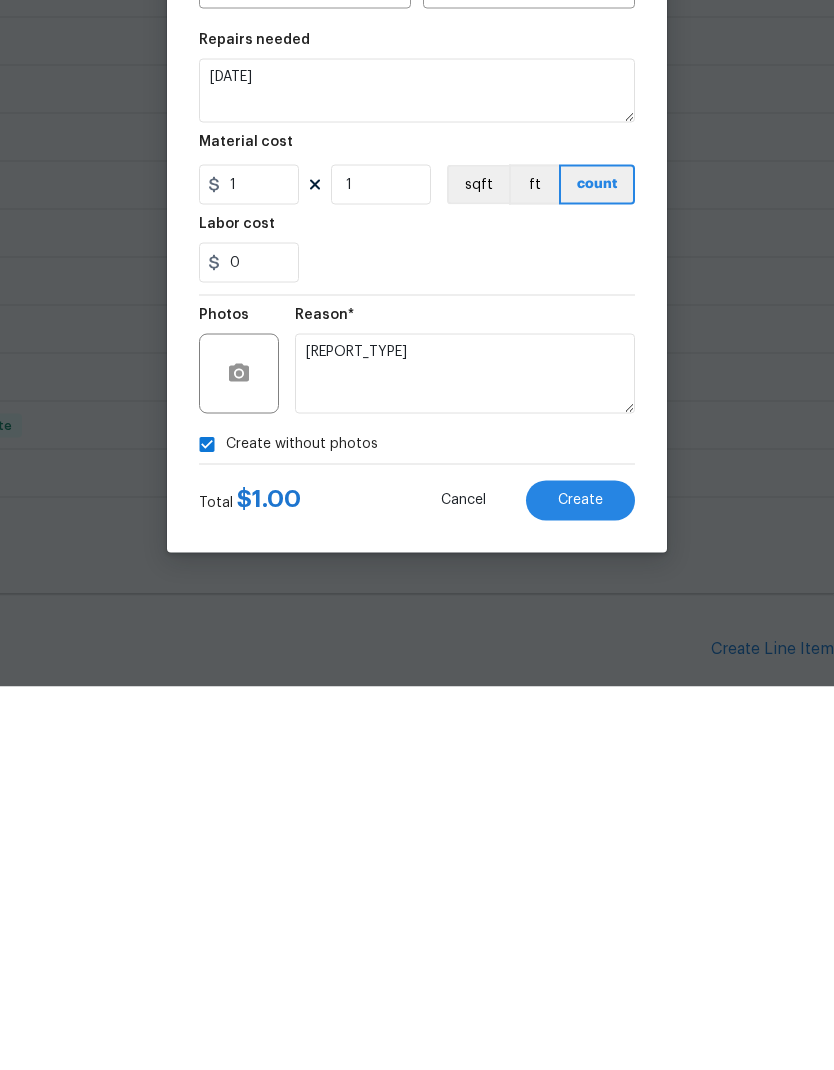 click on "Create" at bounding box center (580, 884) 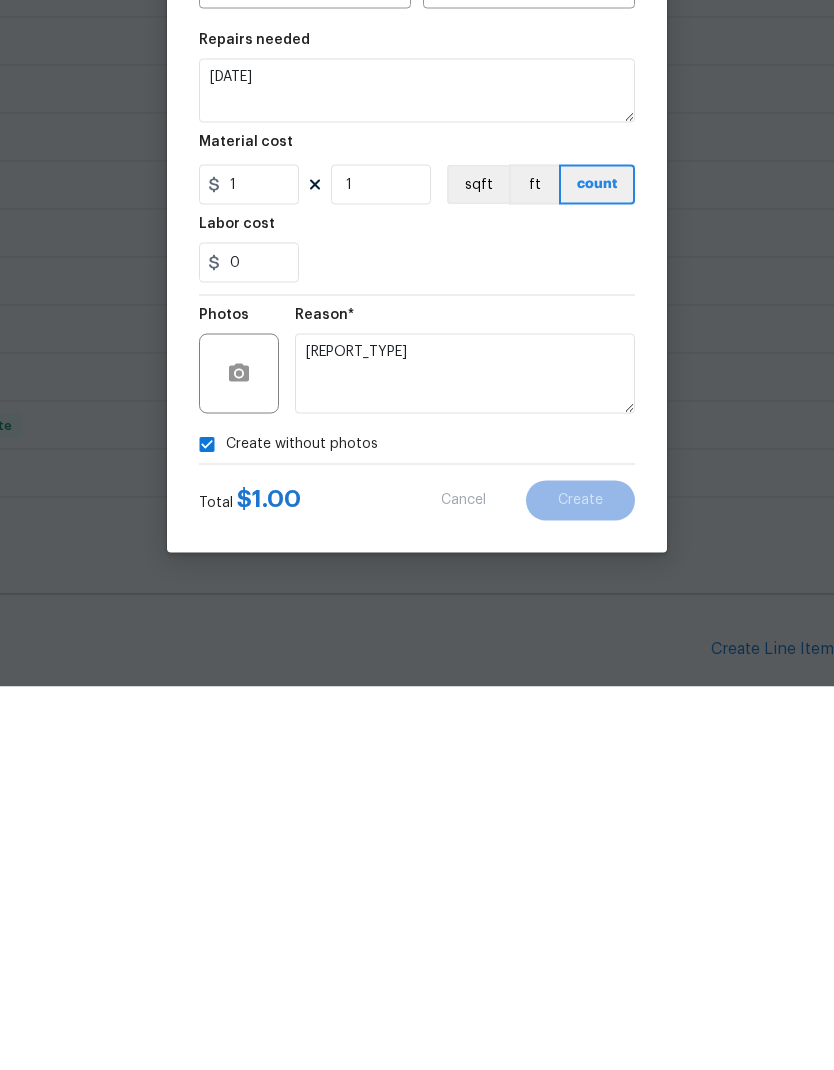 scroll, scrollTop: 80, scrollLeft: 0, axis: vertical 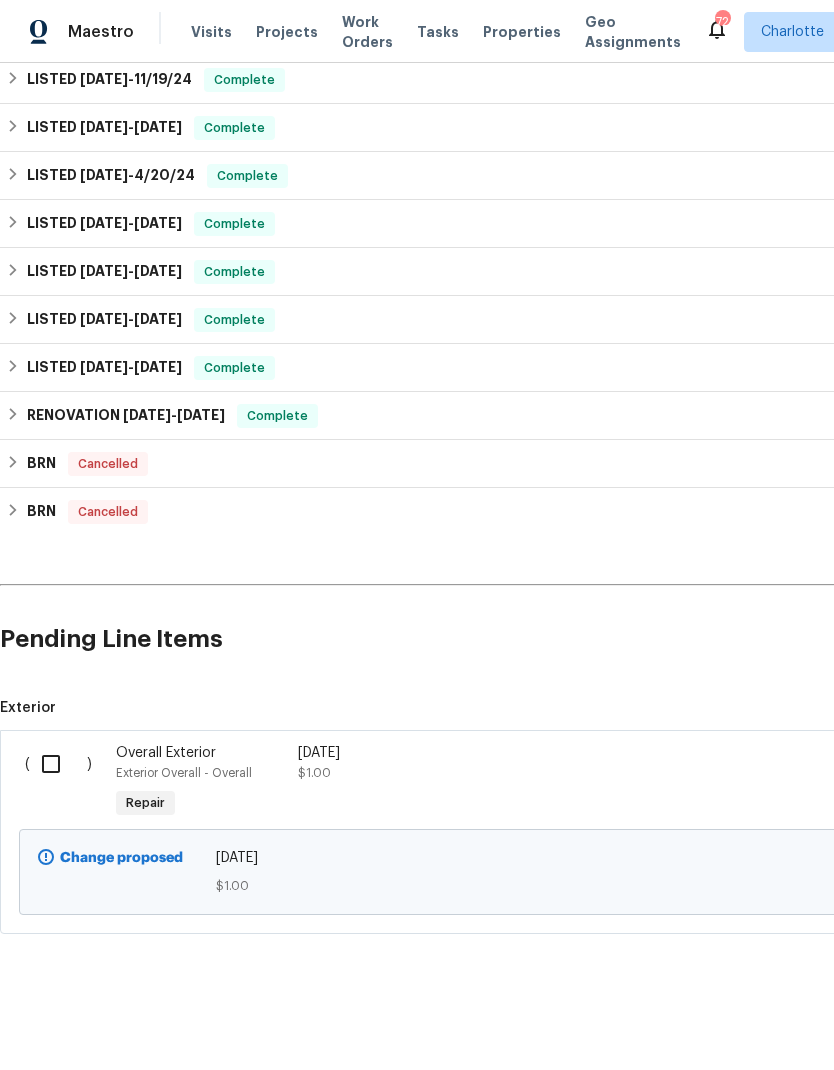 click at bounding box center [58, 764] 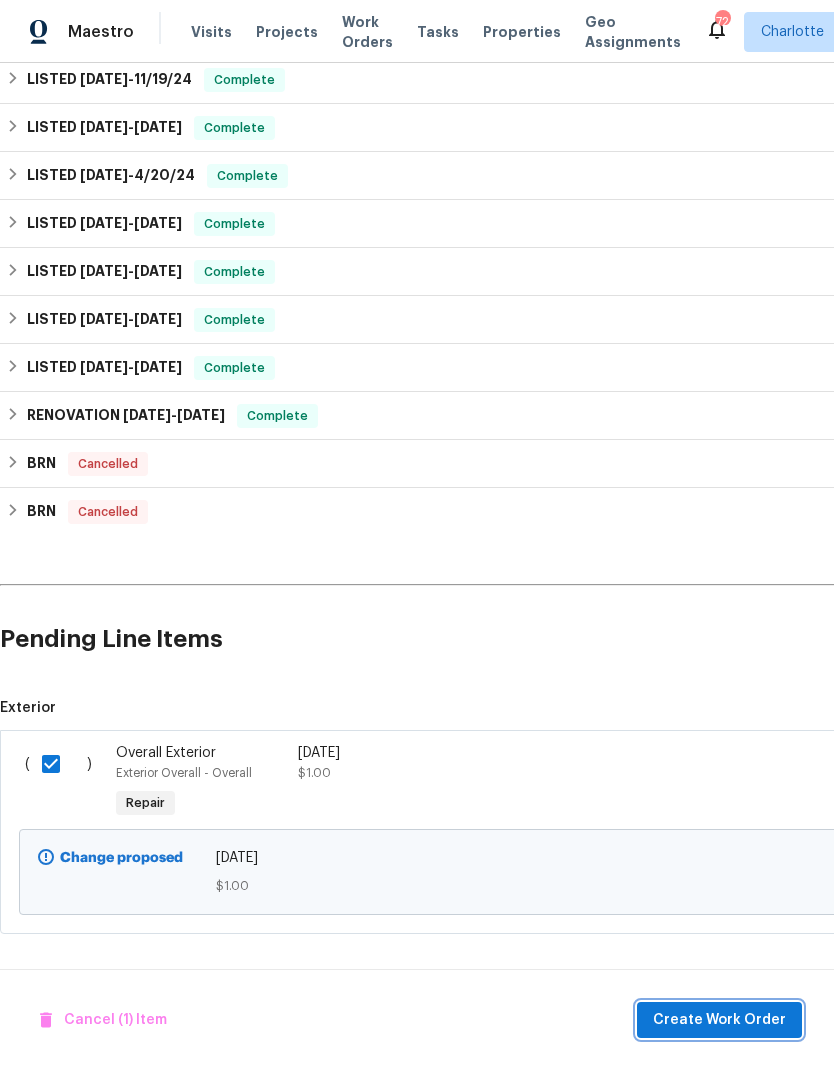 click on "Create Work Order" at bounding box center [719, 1020] 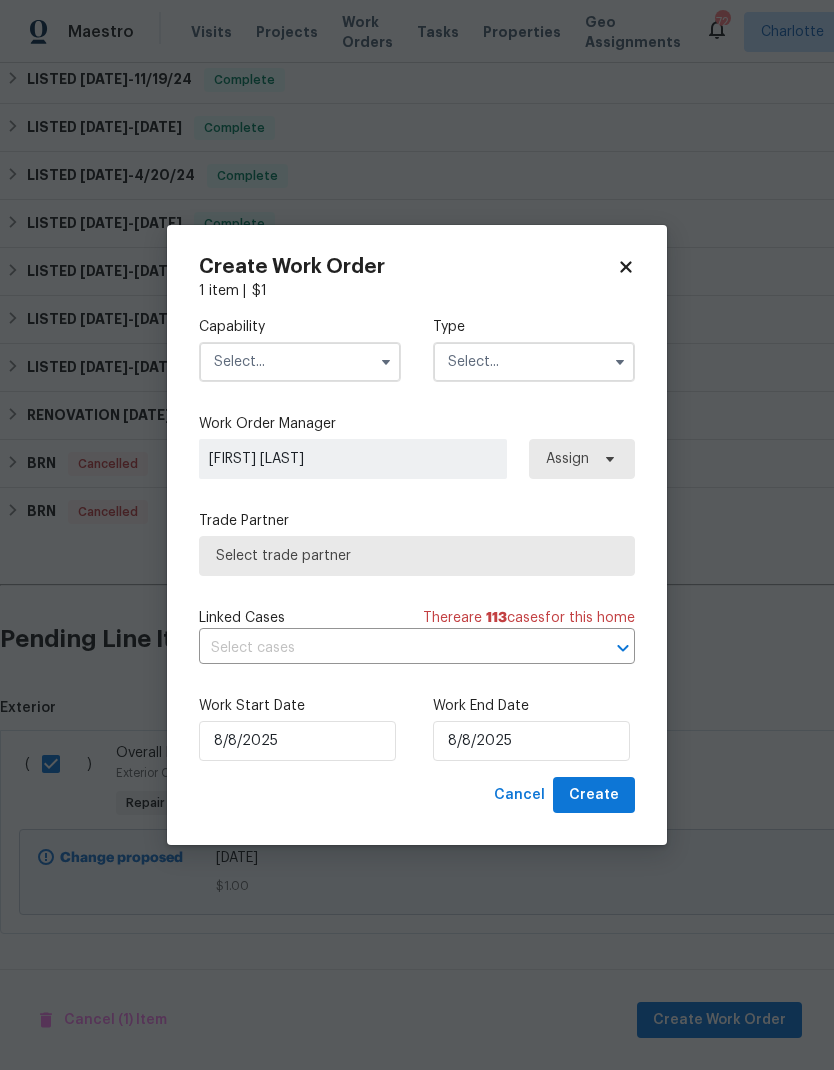 click at bounding box center [300, 362] 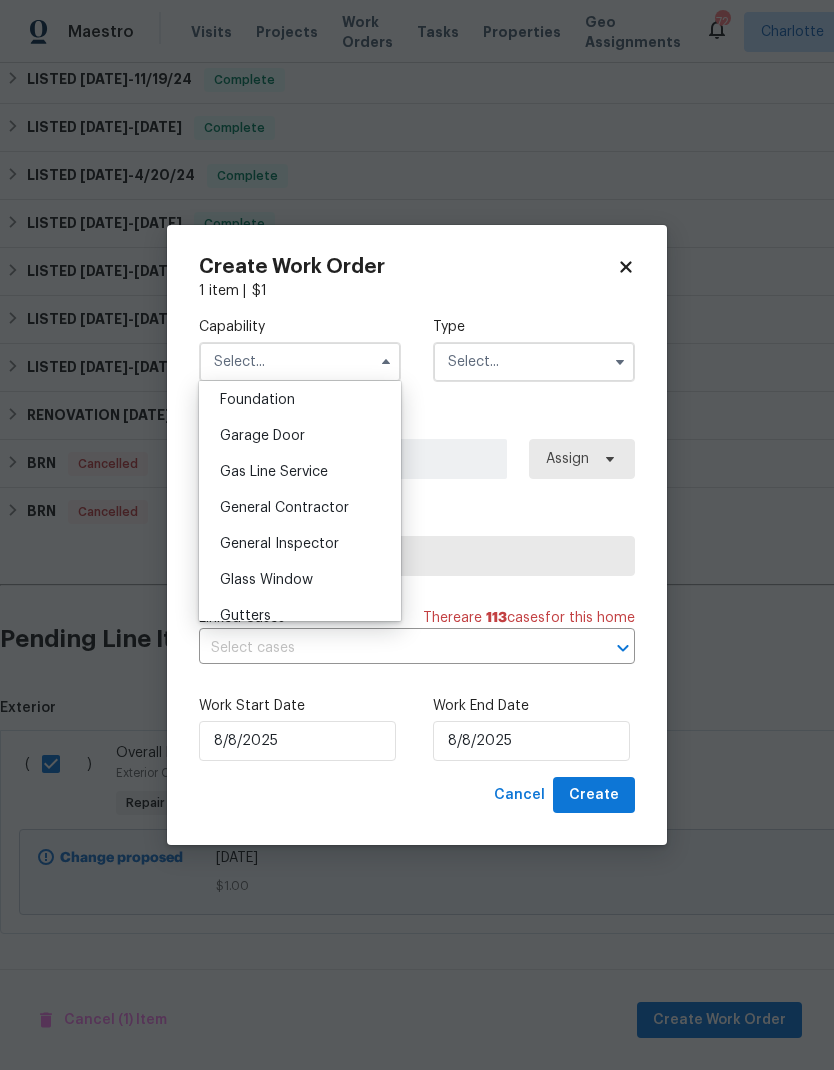 scroll, scrollTop: 863, scrollLeft: 0, axis: vertical 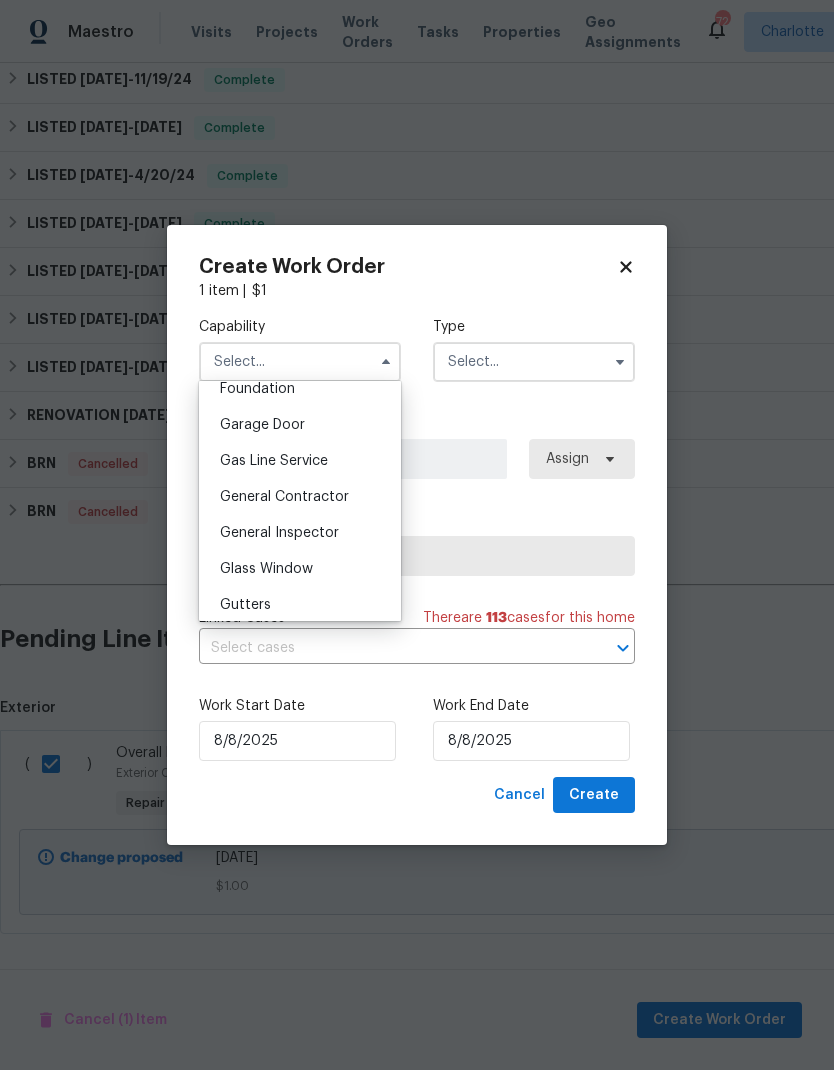 click on "General Contractor" at bounding box center (300, 497) 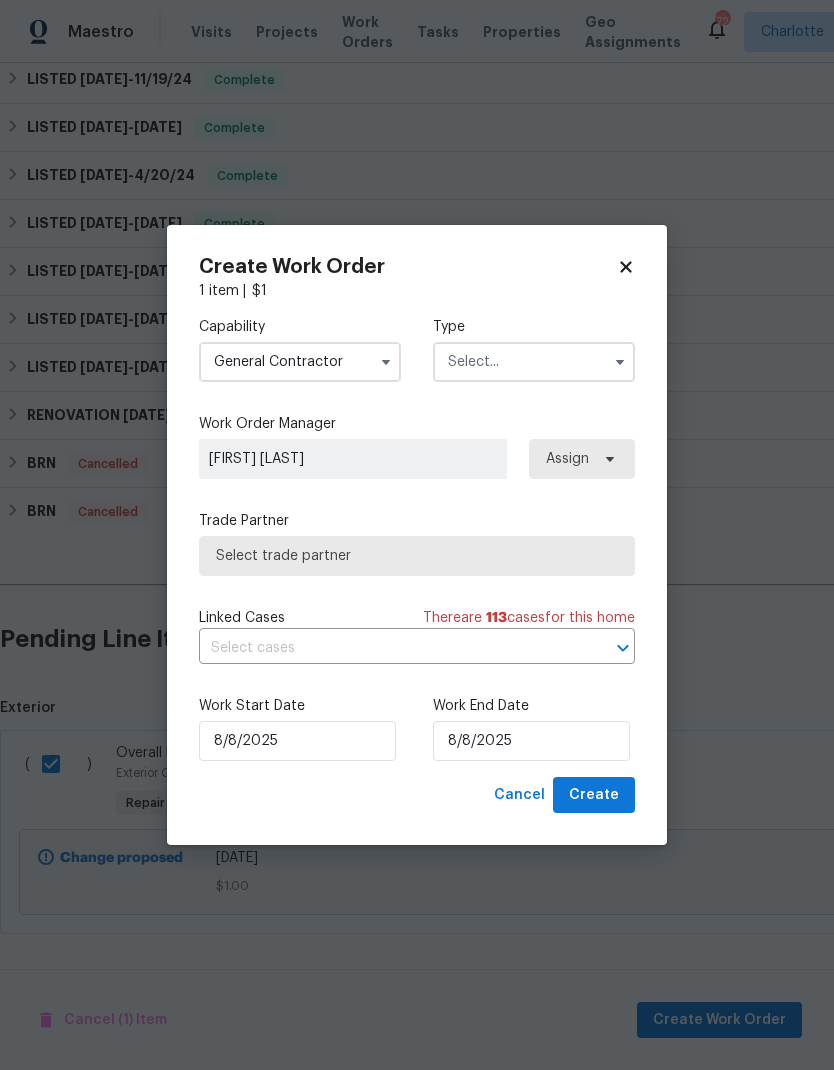 click at bounding box center (534, 362) 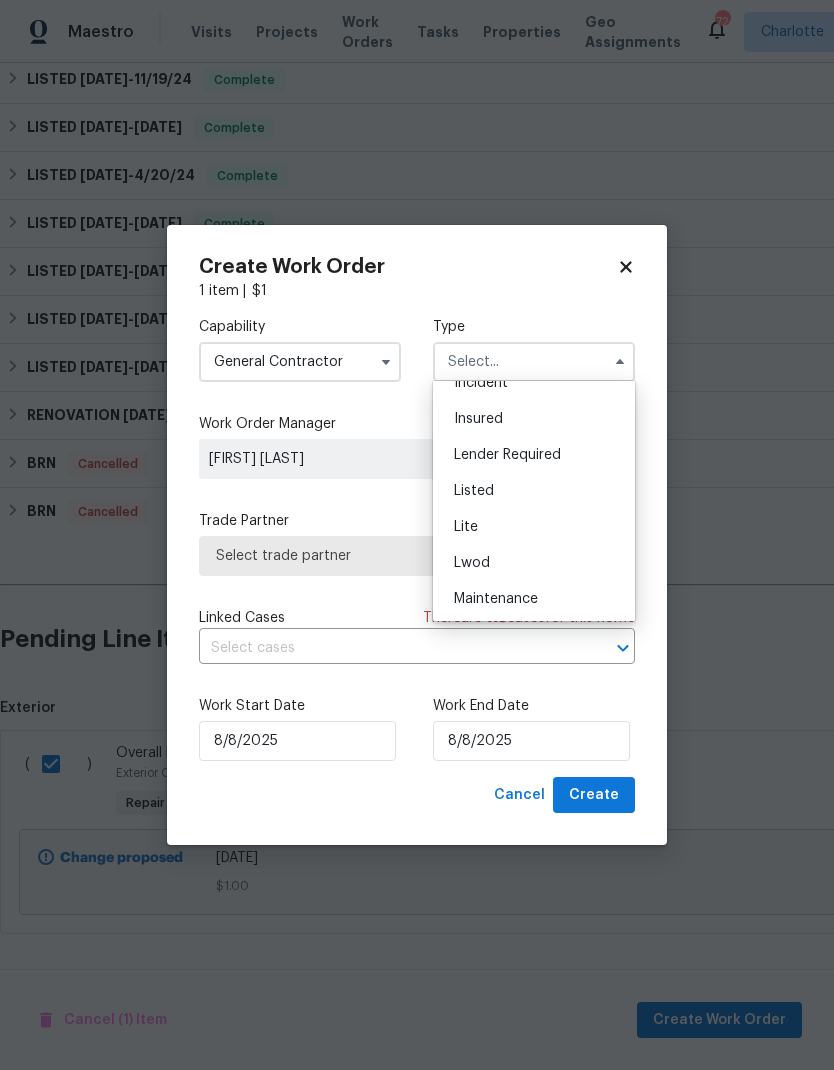 scroll, scrollTop: 128, scrollLeft: 0, axis: vertical 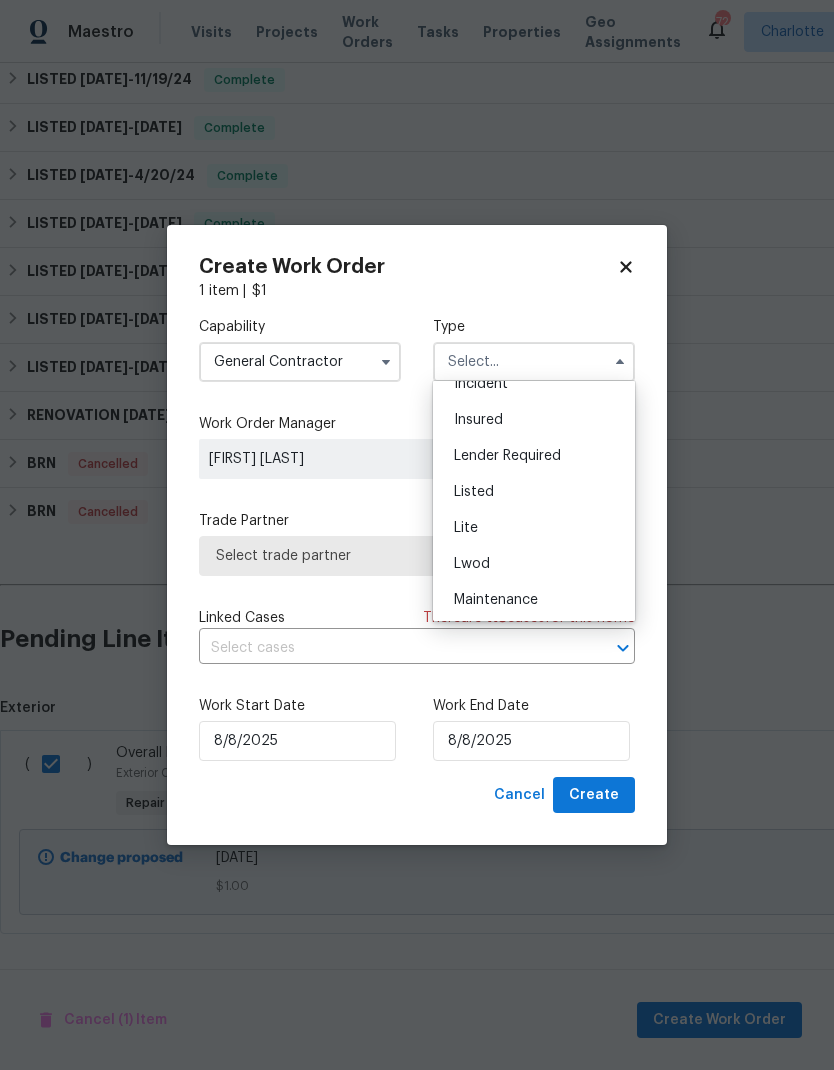 click on "Listed" at bounding box center [534, 492] 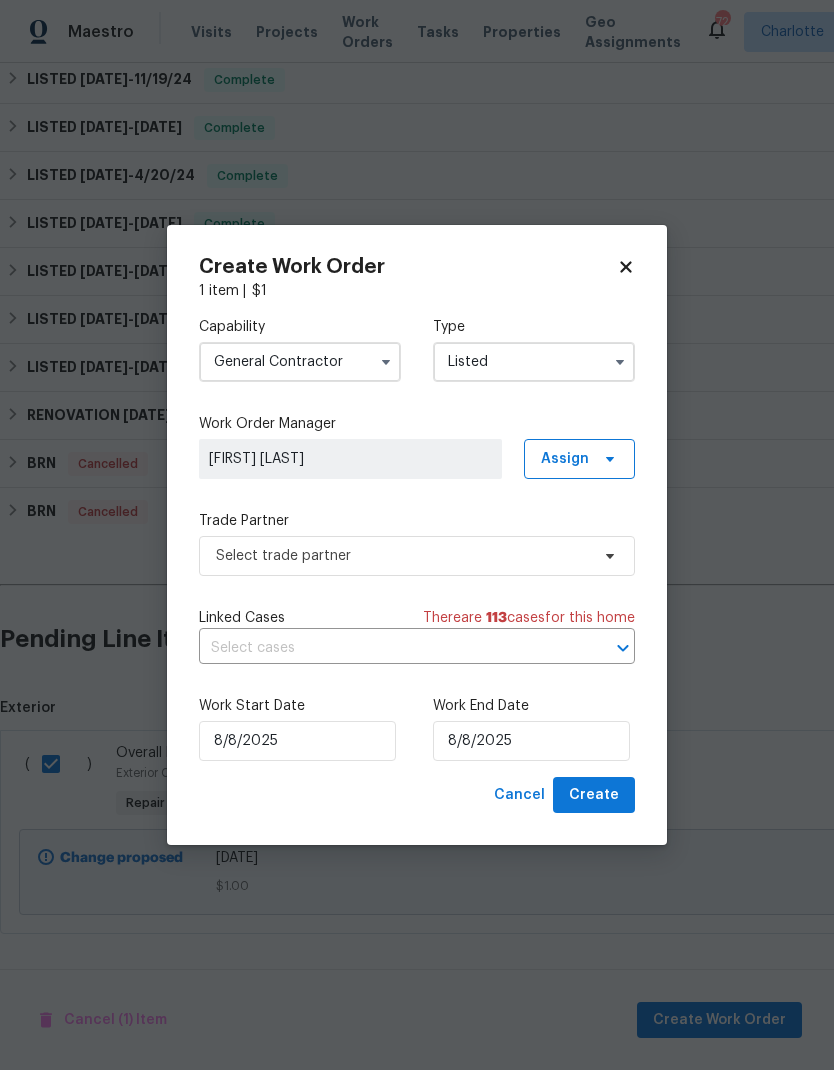 type on "Listed" 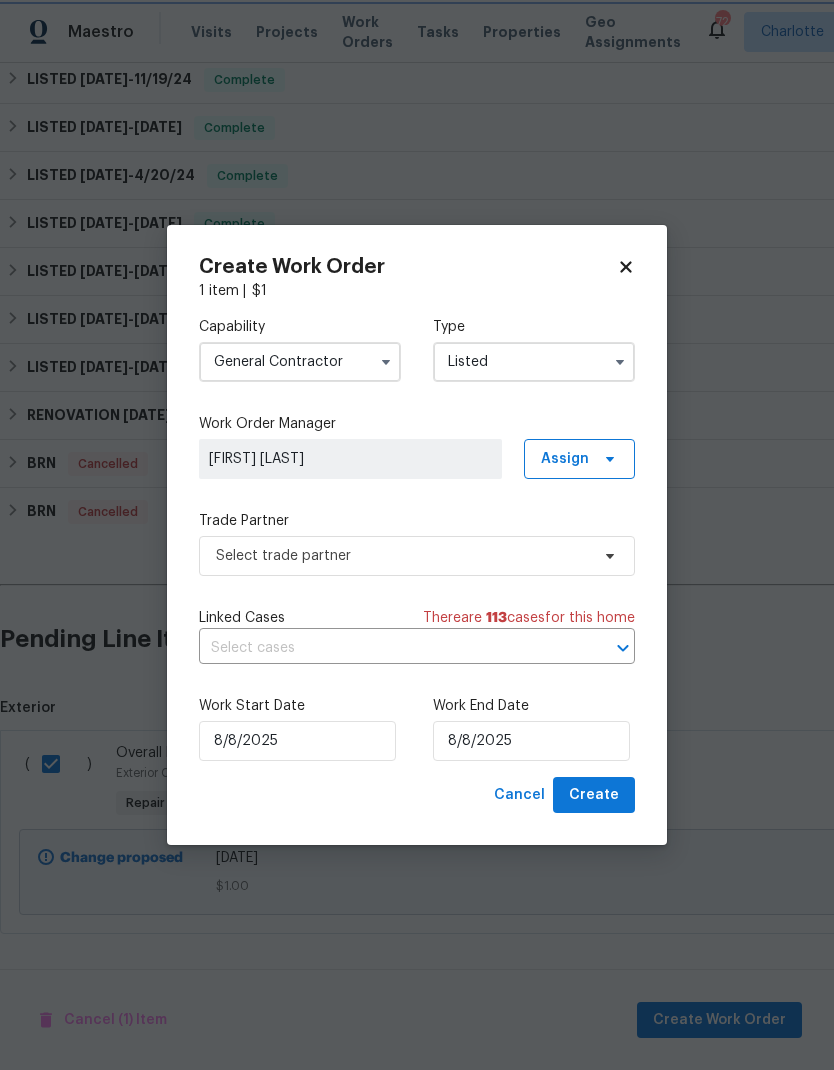 scroll, scrollTop: 0, scrollLeft: 0, axis: both 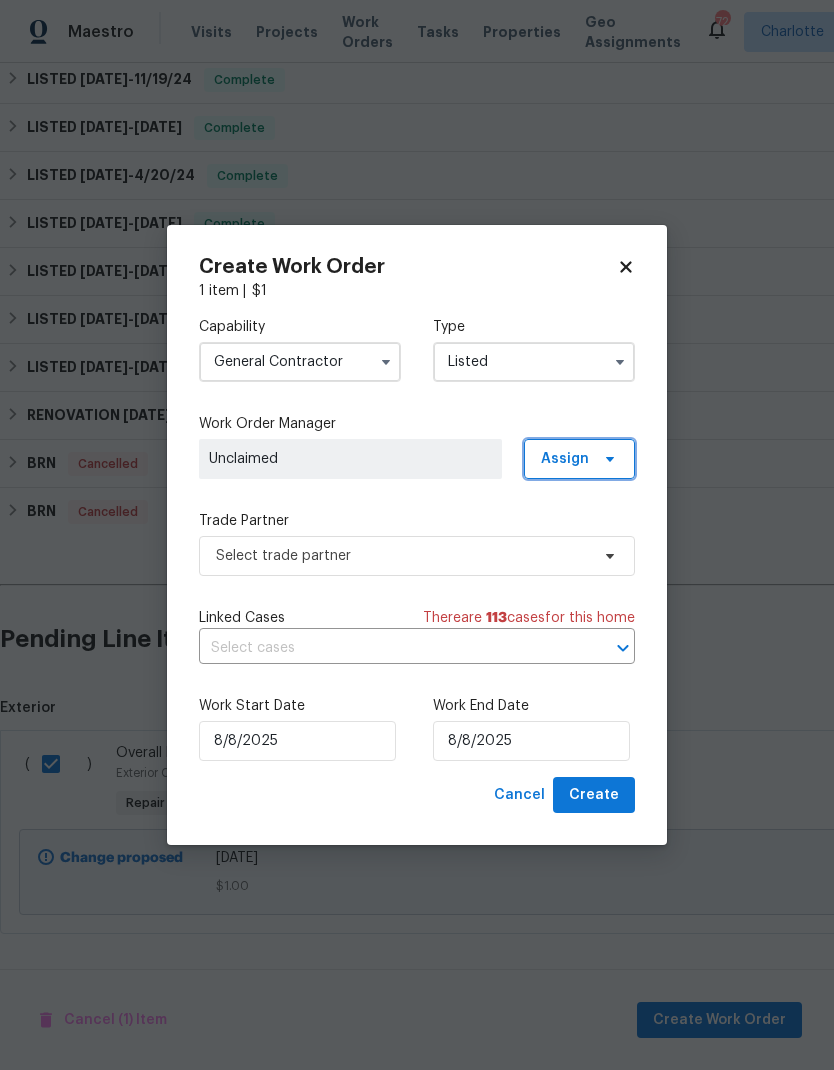 click 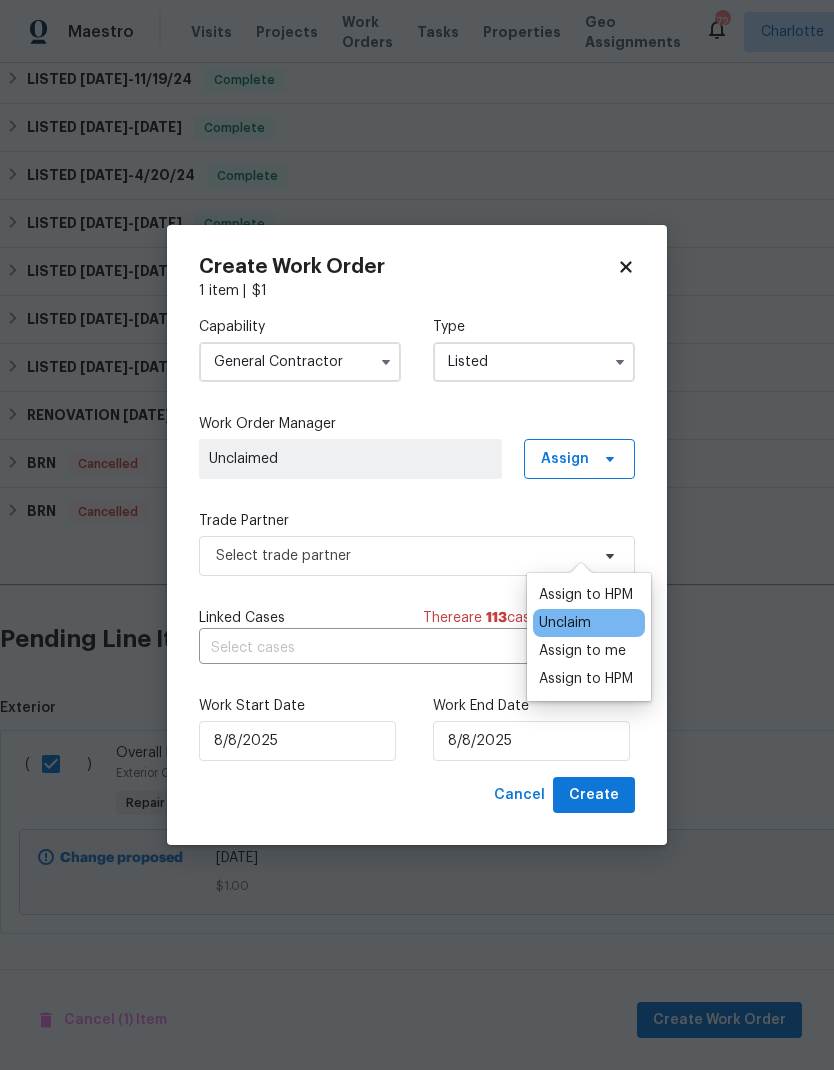click on "Assign to HPM" at bounding box center (586, 595) 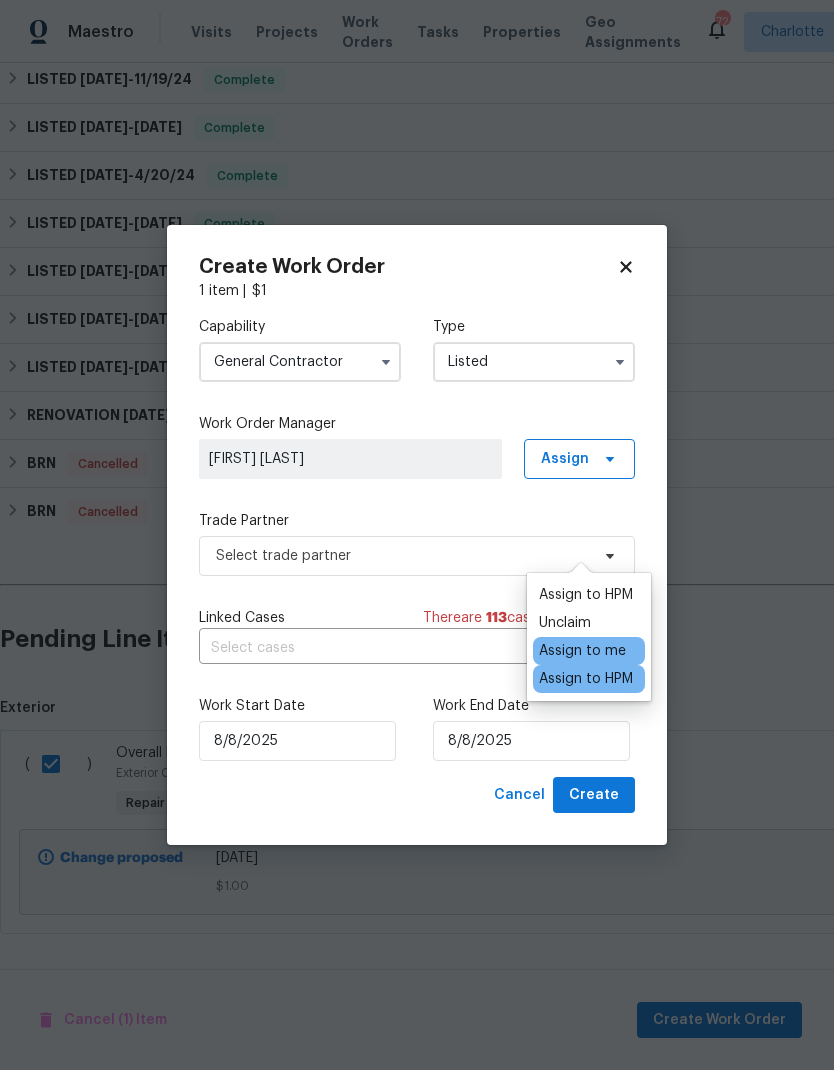 click on "Assign to HPM" at bounding box center (586, 595) 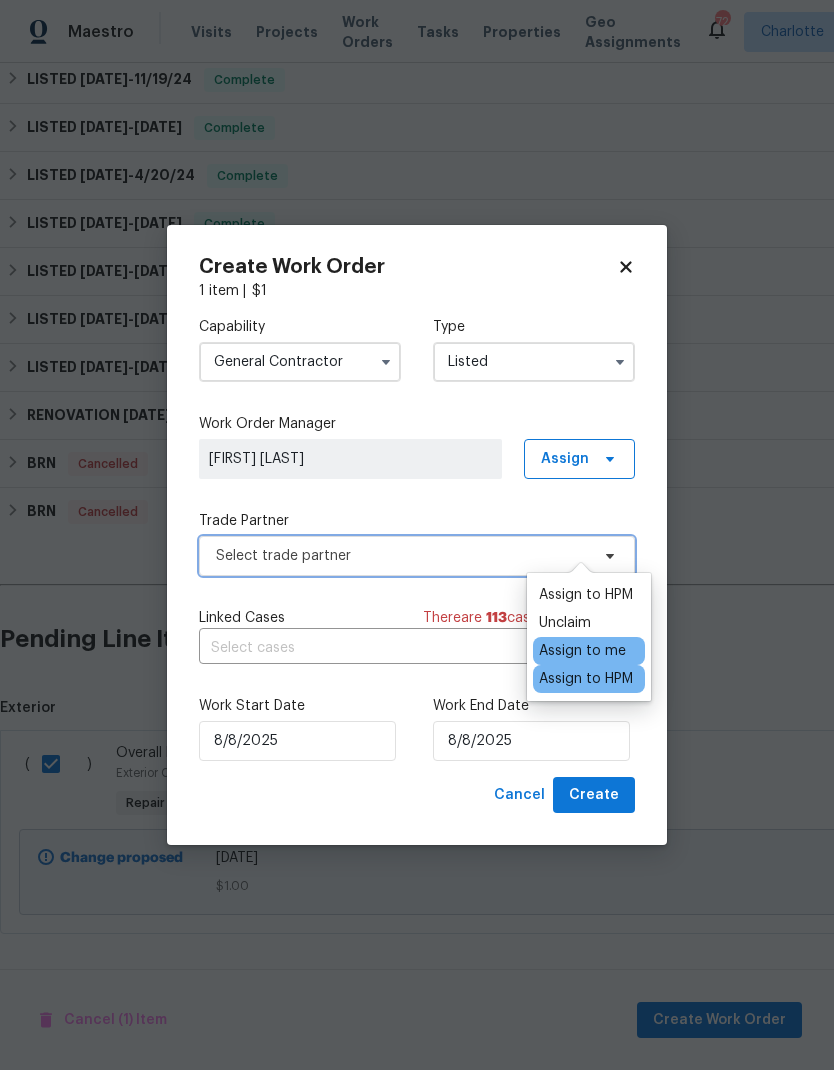 click on "Select trade partner" at bounding box center (417, 556) 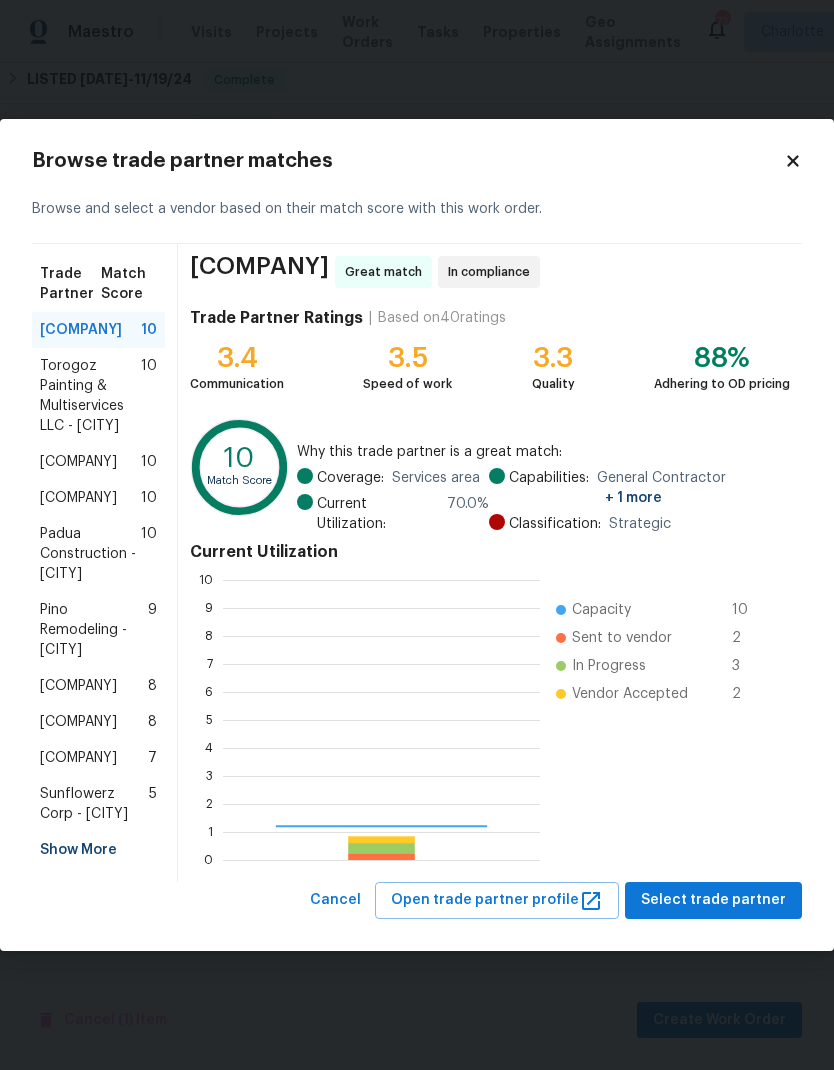 scroll, scrollTop: 2, scrollLeft: 2, axis: both 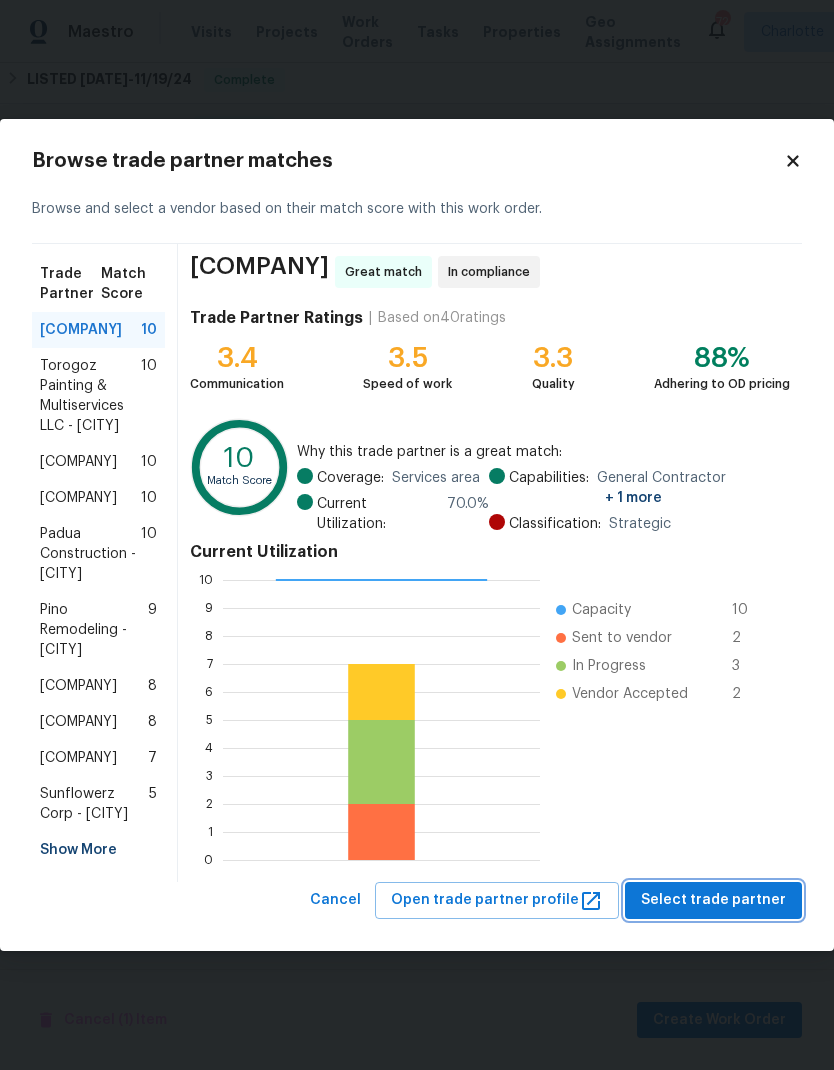 click on "Select trade partner" at bounding box center [713, 900] 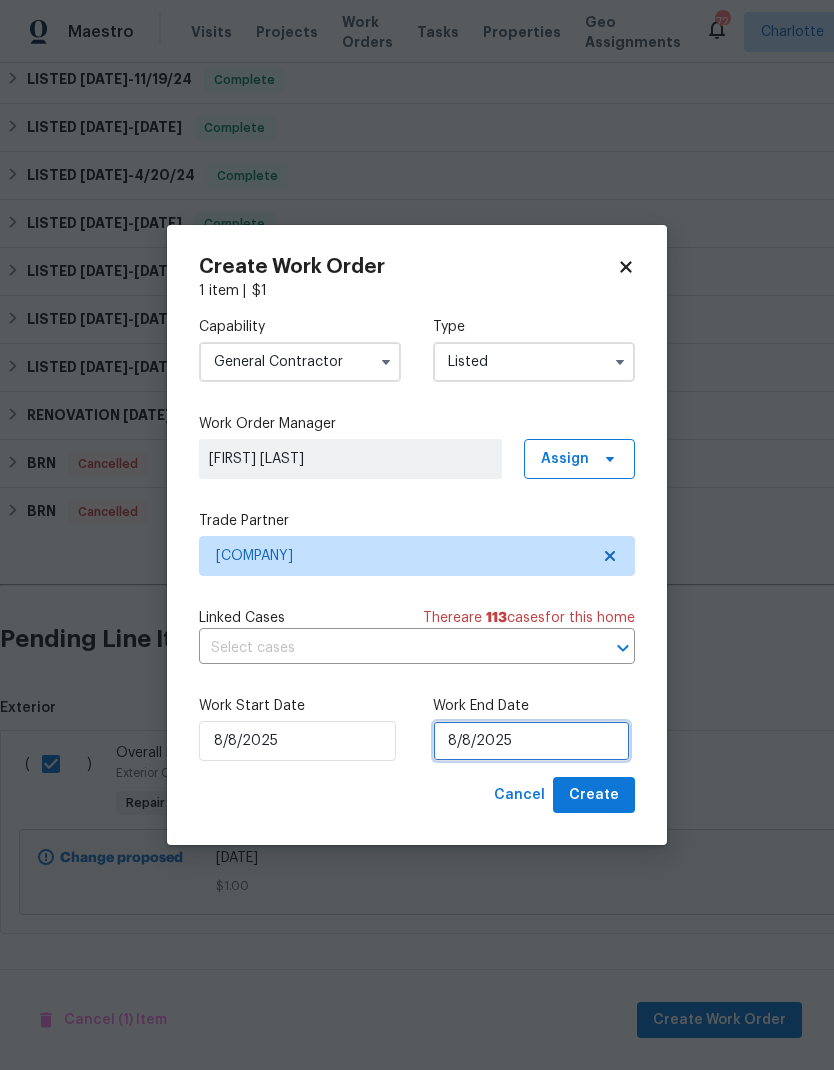 click on "8/8/2025" at bounding box center (531, 741) 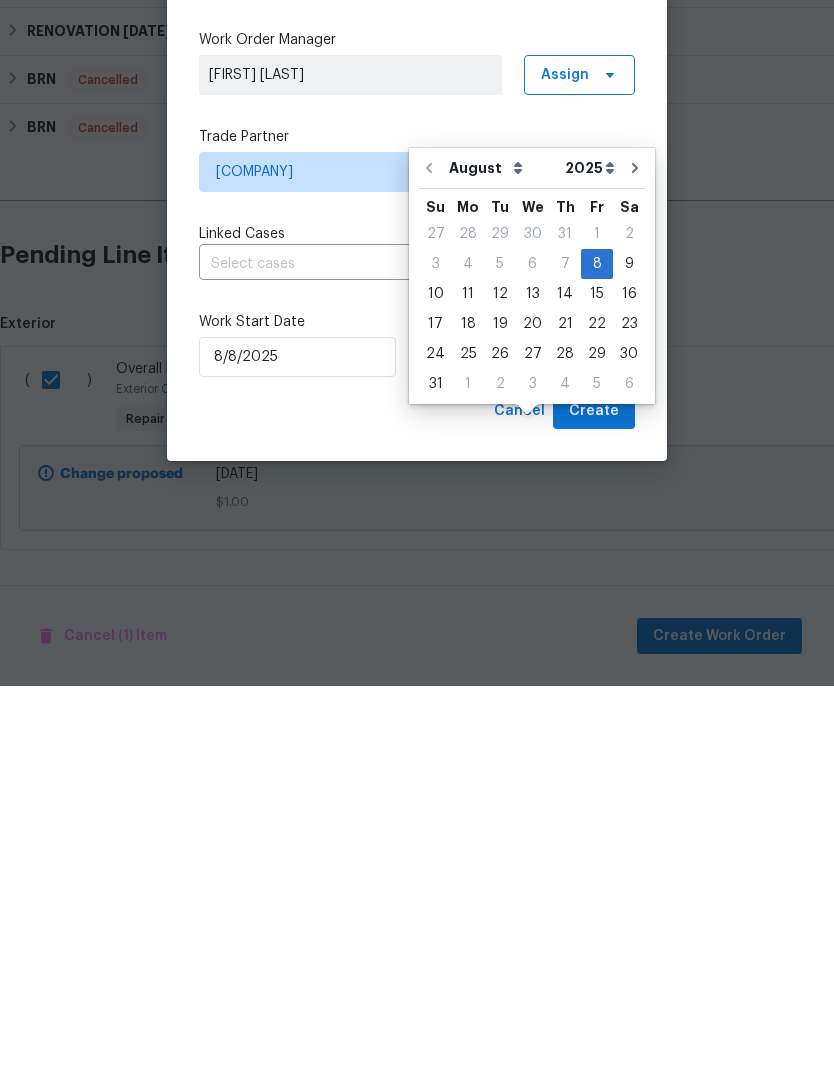 click on "22" at bounding box center (597, 708) 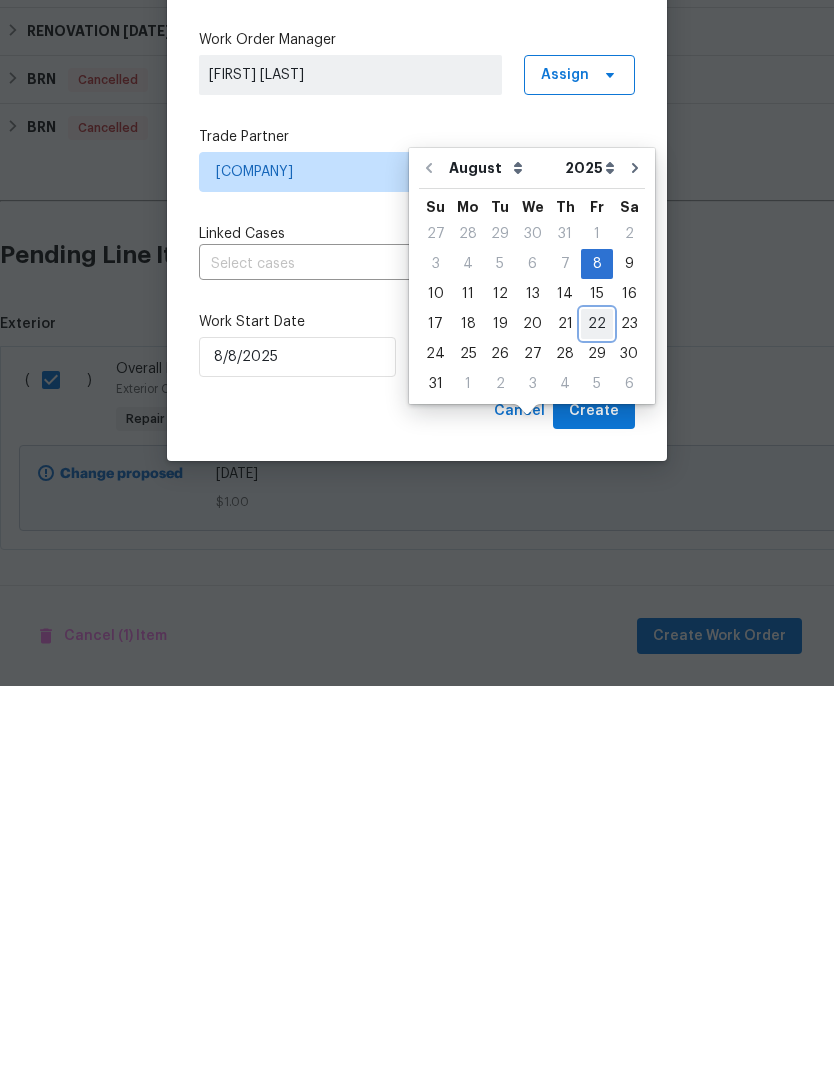 type on "8/22/2025" 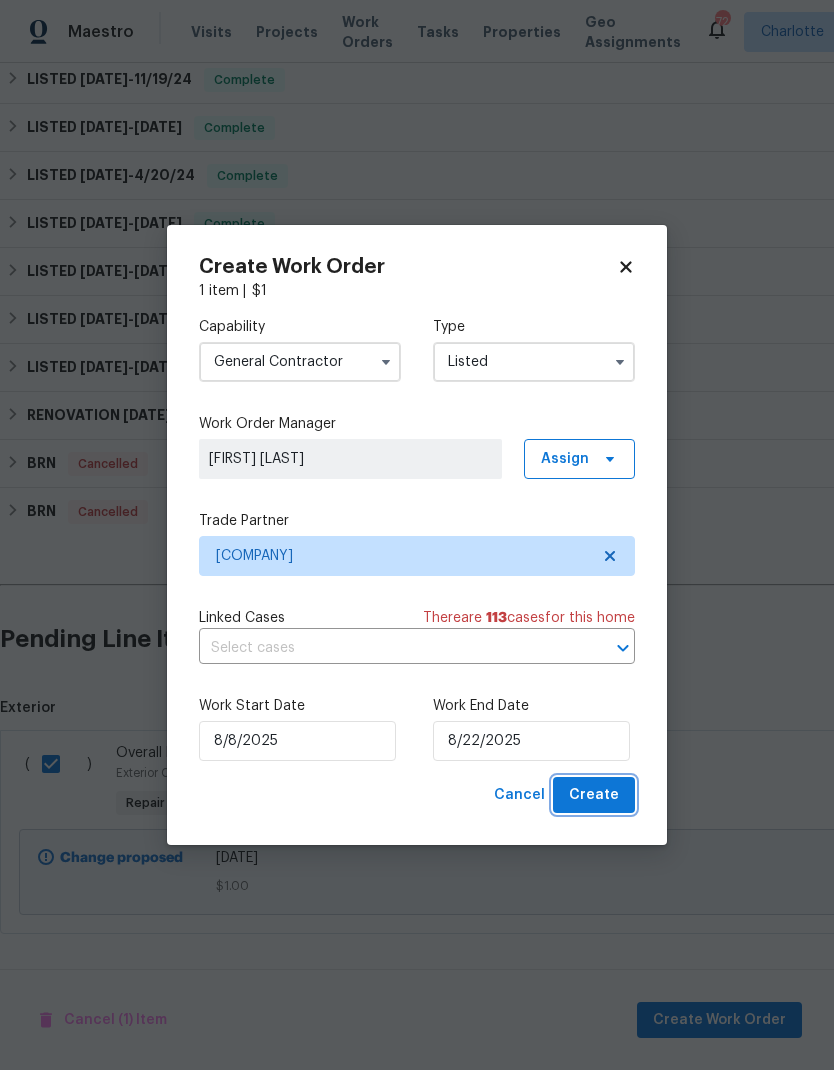 click on "Create" at bounding box center [594, 795] 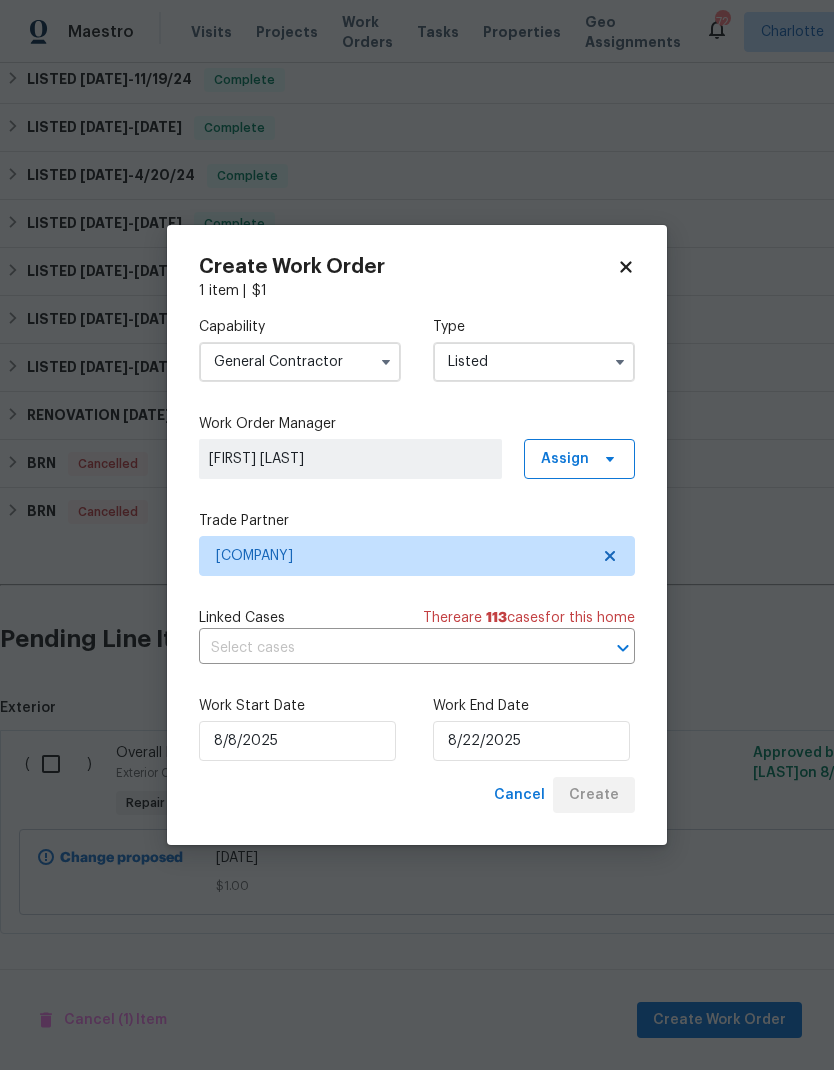 checkbox on "false" 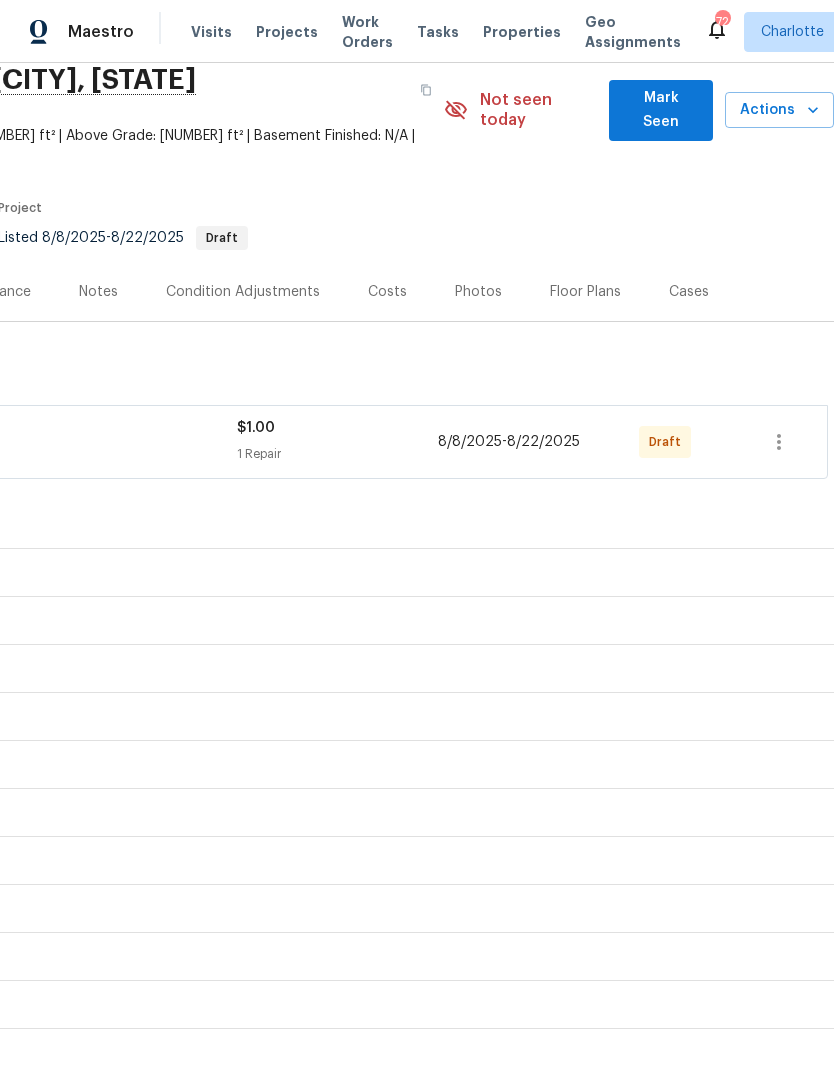 scroll, scrollTop: 82, scrollLeft: 296, axis: both 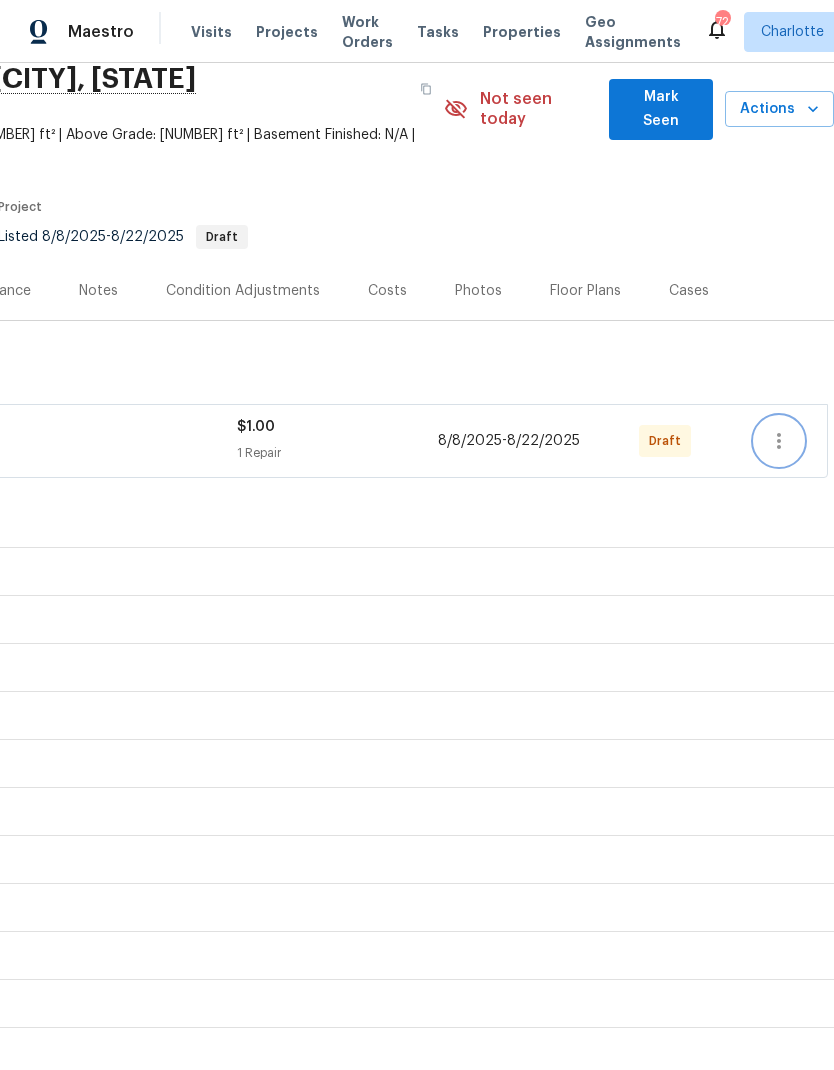 click 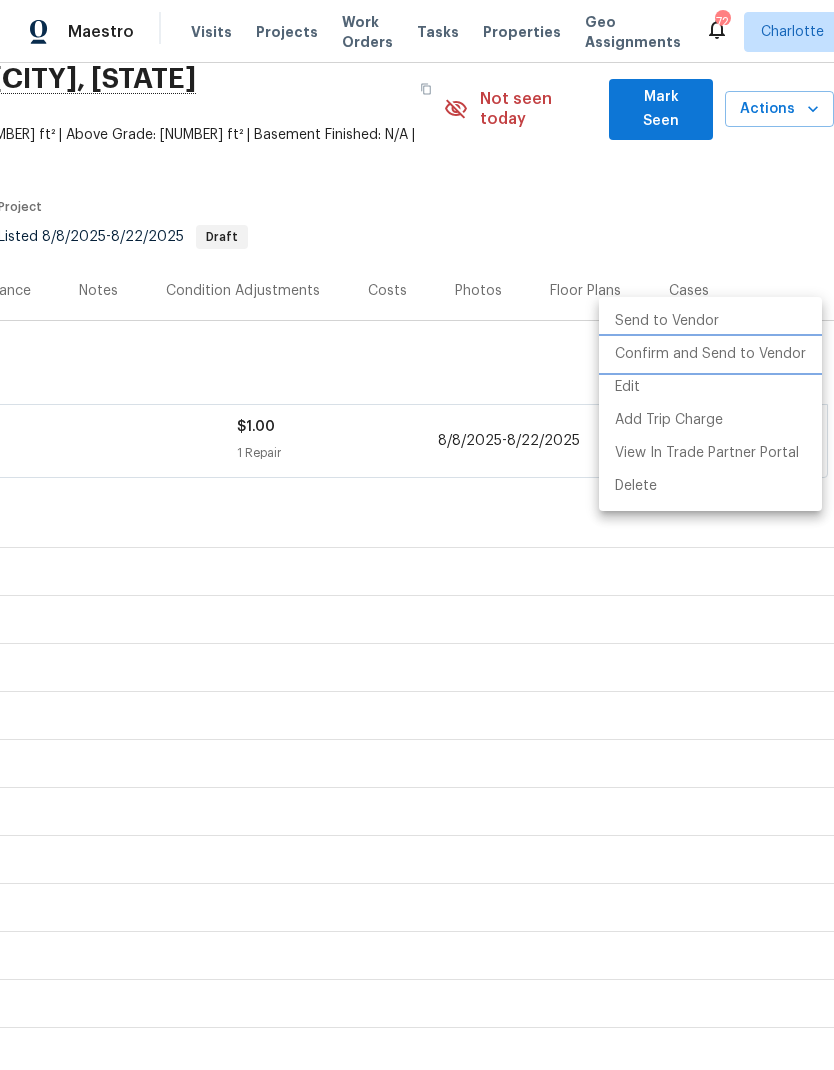 click on "Confirm and Send to Vendor" at bounding box center [710, 354] 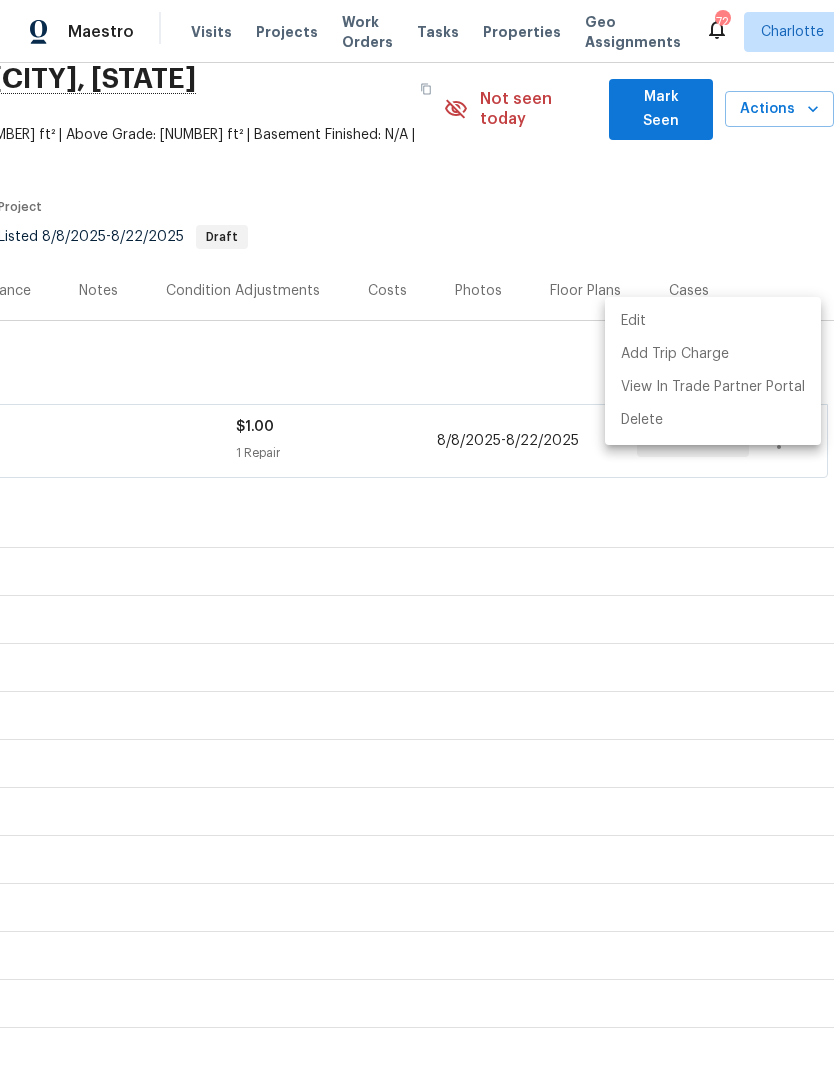 click at bounding box center (417, 535) 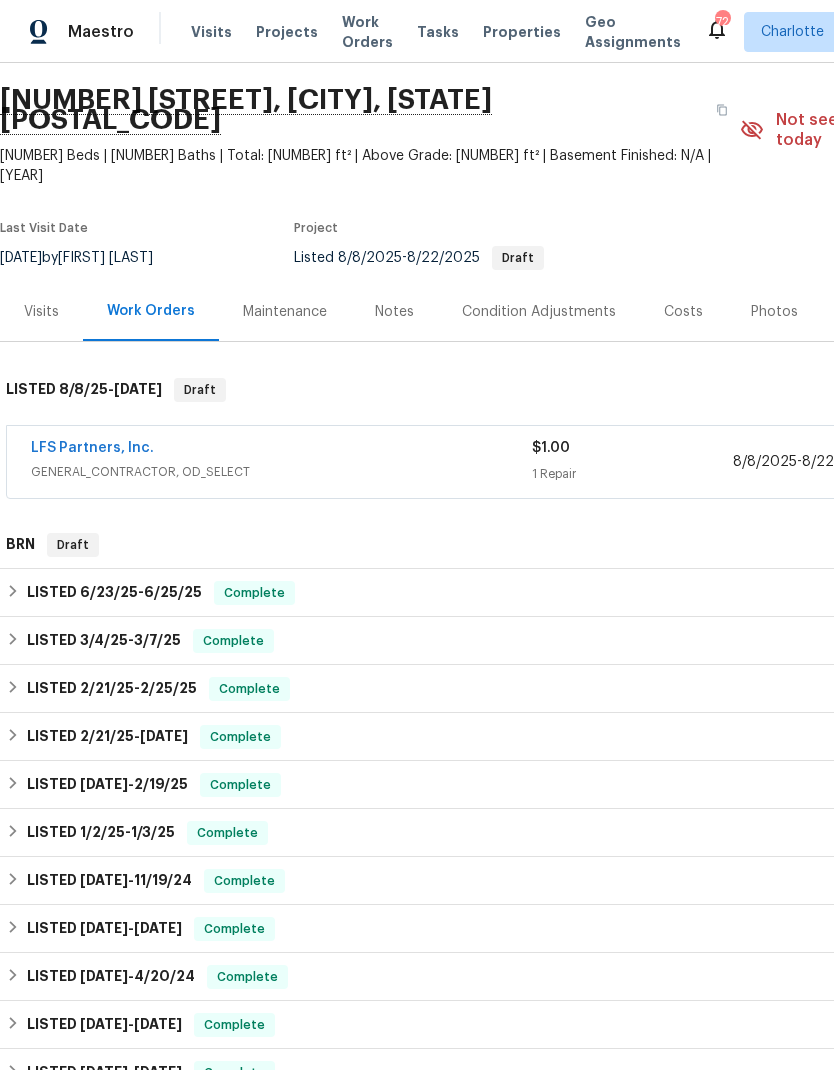 scroll, scrollTop: 60, scrollLeft: 0, axis: vertical 